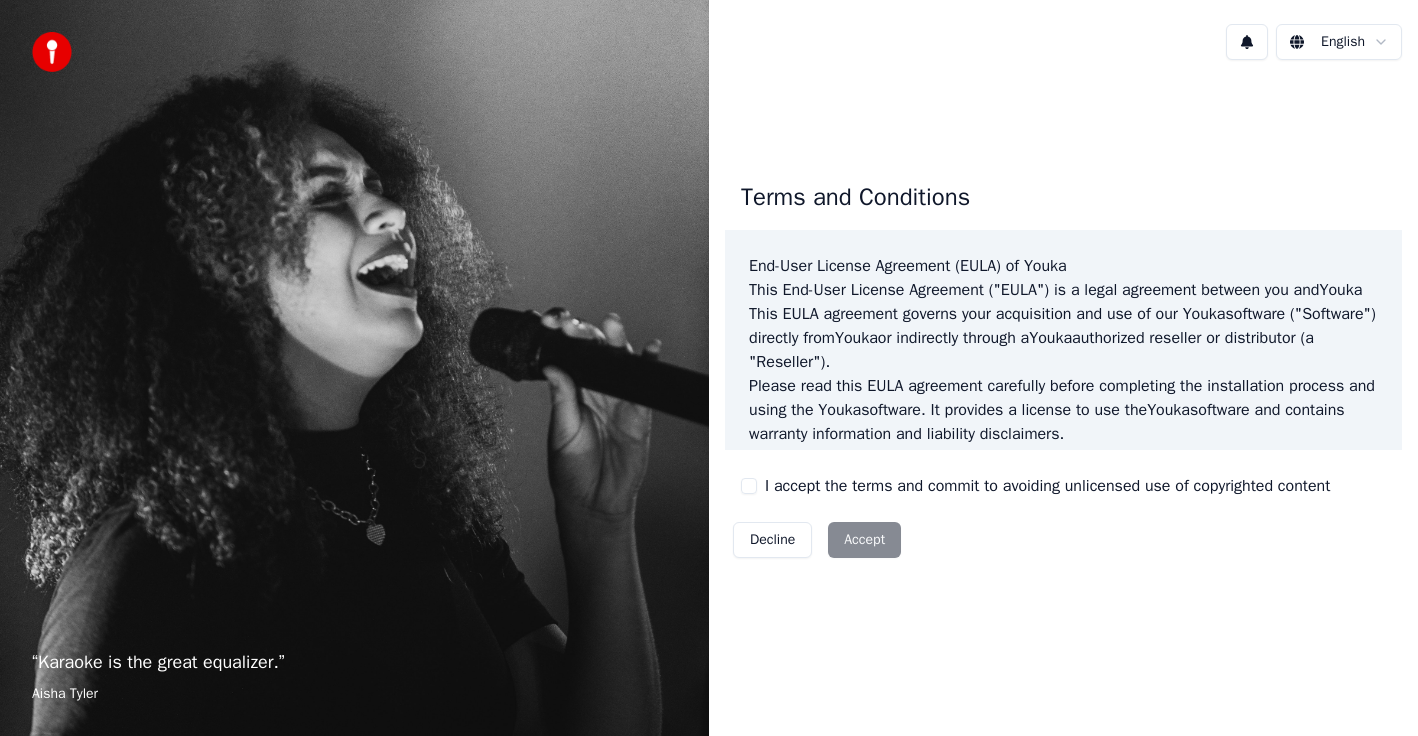 scroll, scrollTop: 0, scrollLeft: 0, axis: both 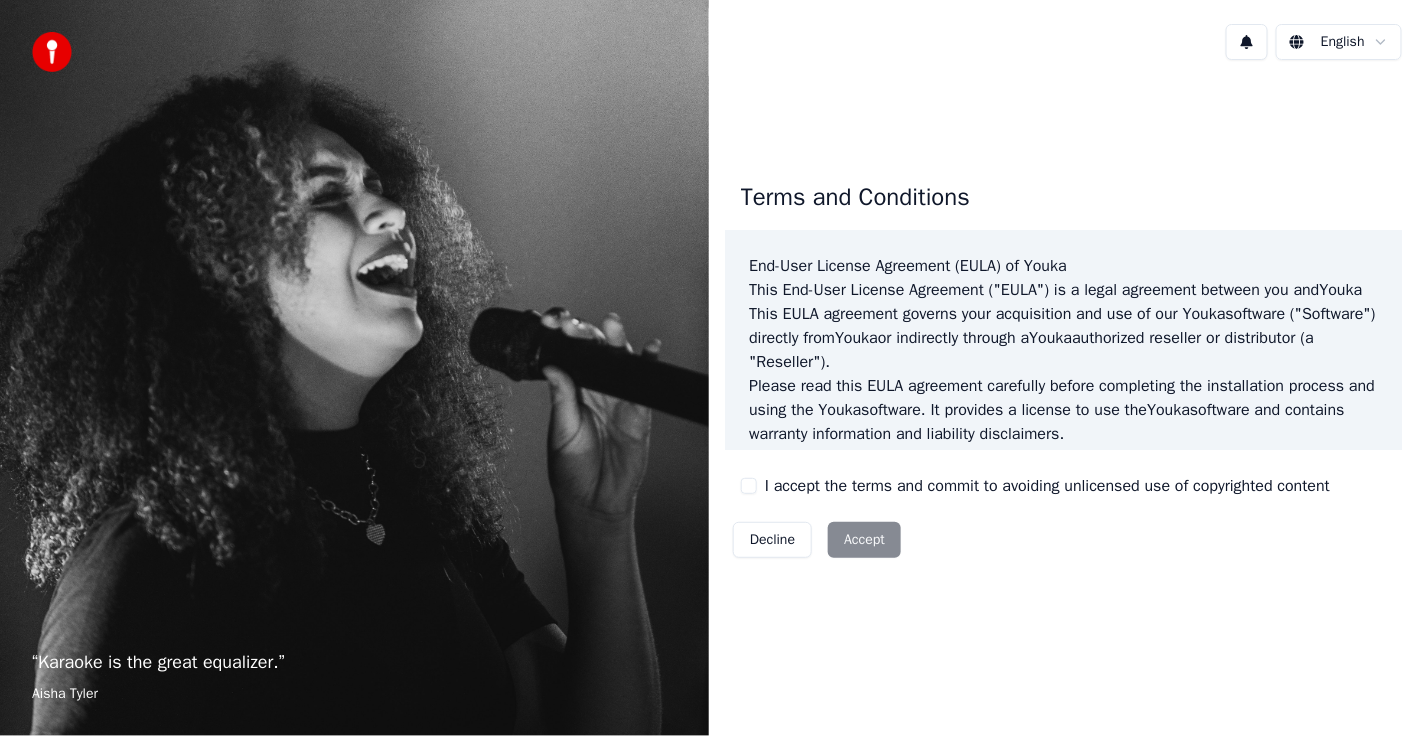 click on "I accept the terms and commit to avoiding unlicensed use of copyrighted content" at bounding box center (749, 486) 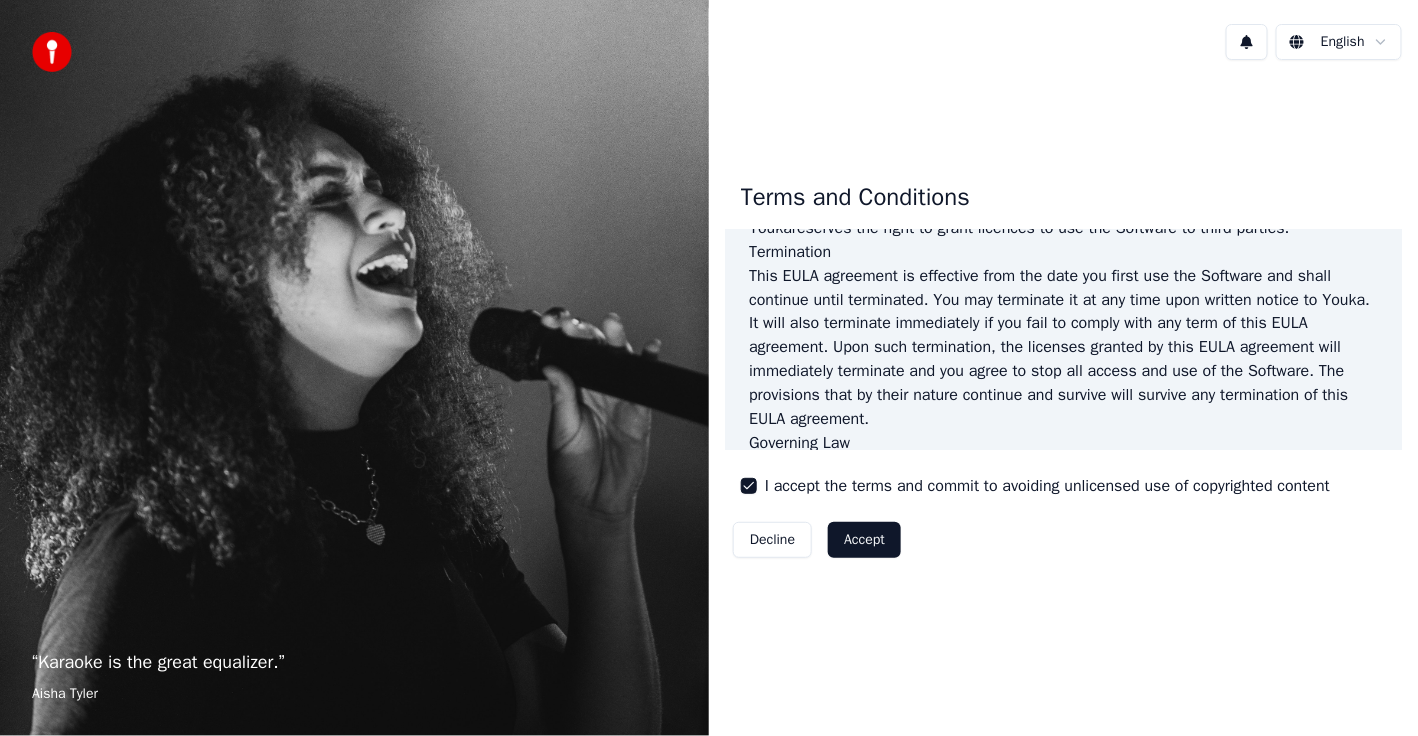 scroll, scrollTop: 1291, scrollLeft: 0, axis: vertical 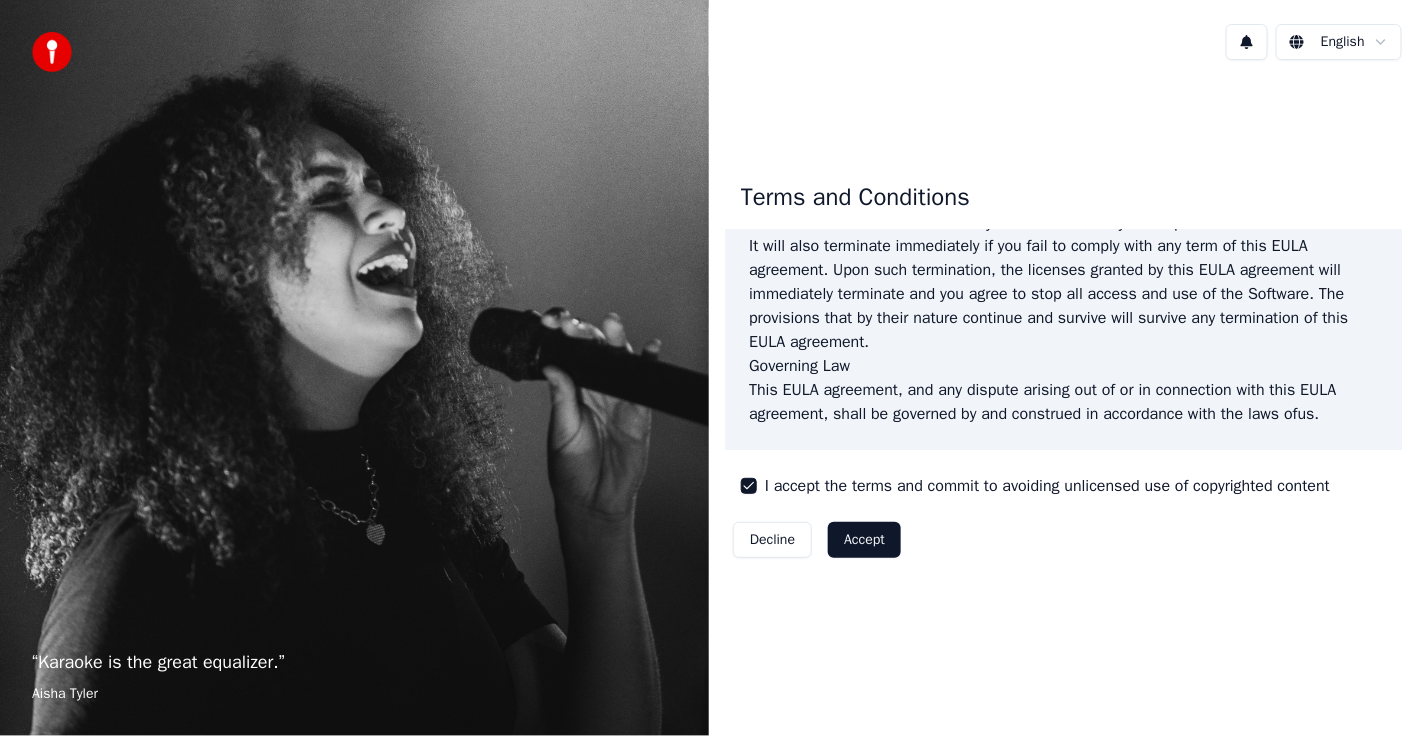 click on "Accept" at bounding box center (864, 540) 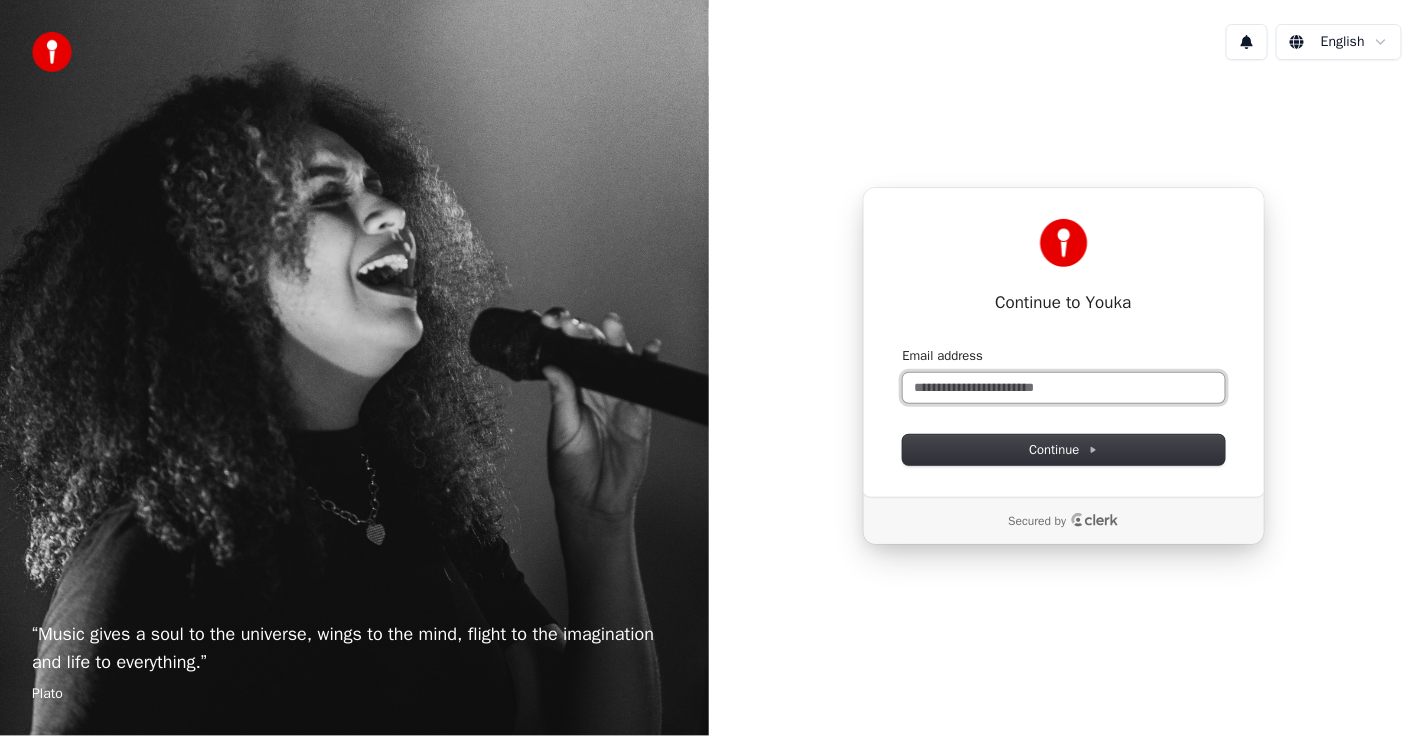 click on "Email address" at bounding box center [1064, 388] 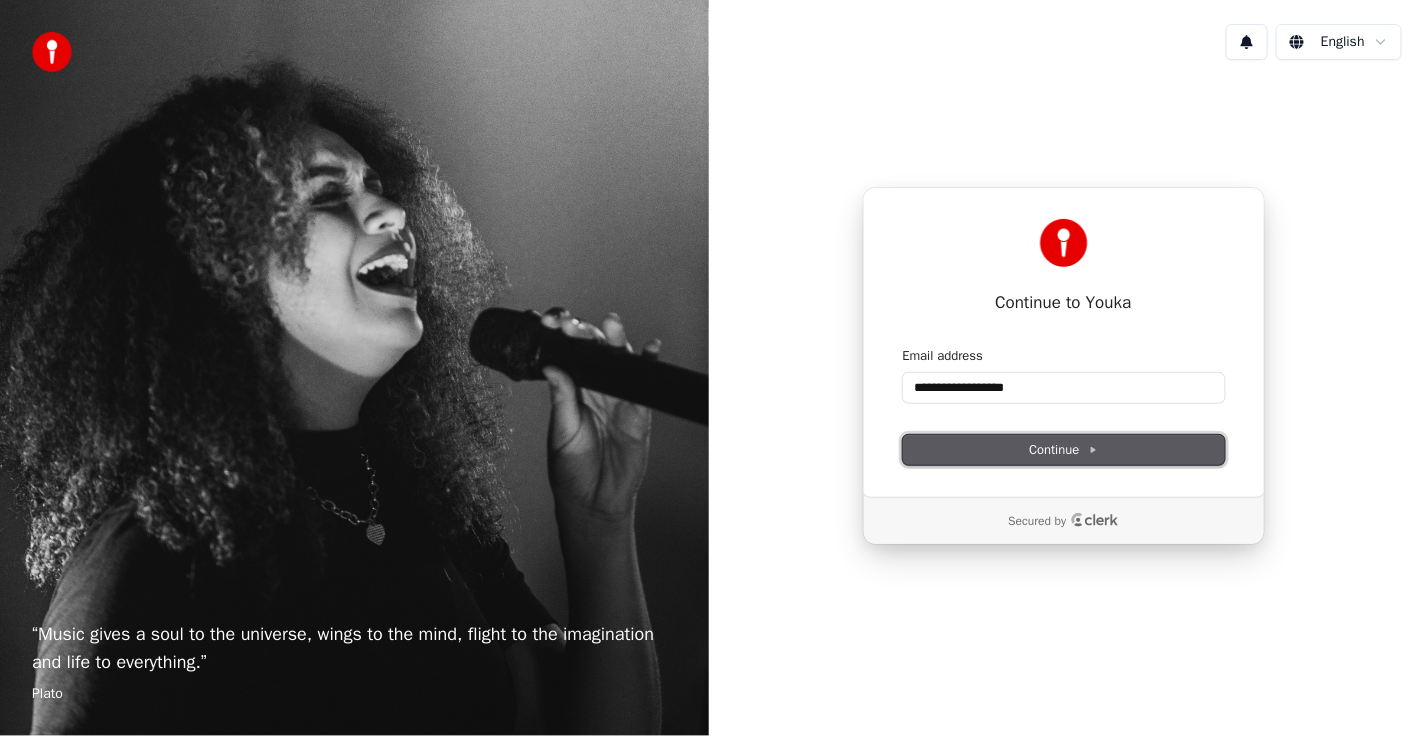 click on "Continue" at bounding box center [1063, 450] 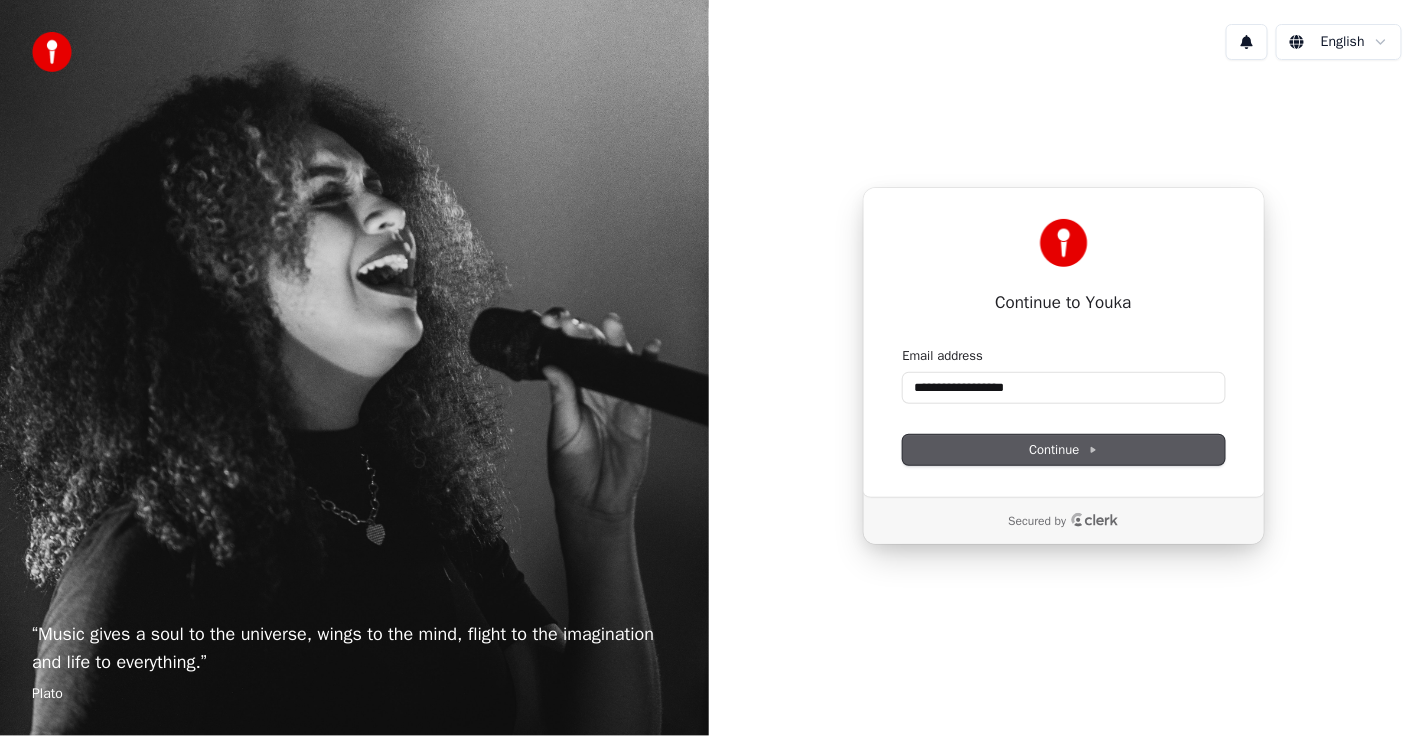type on "**********" 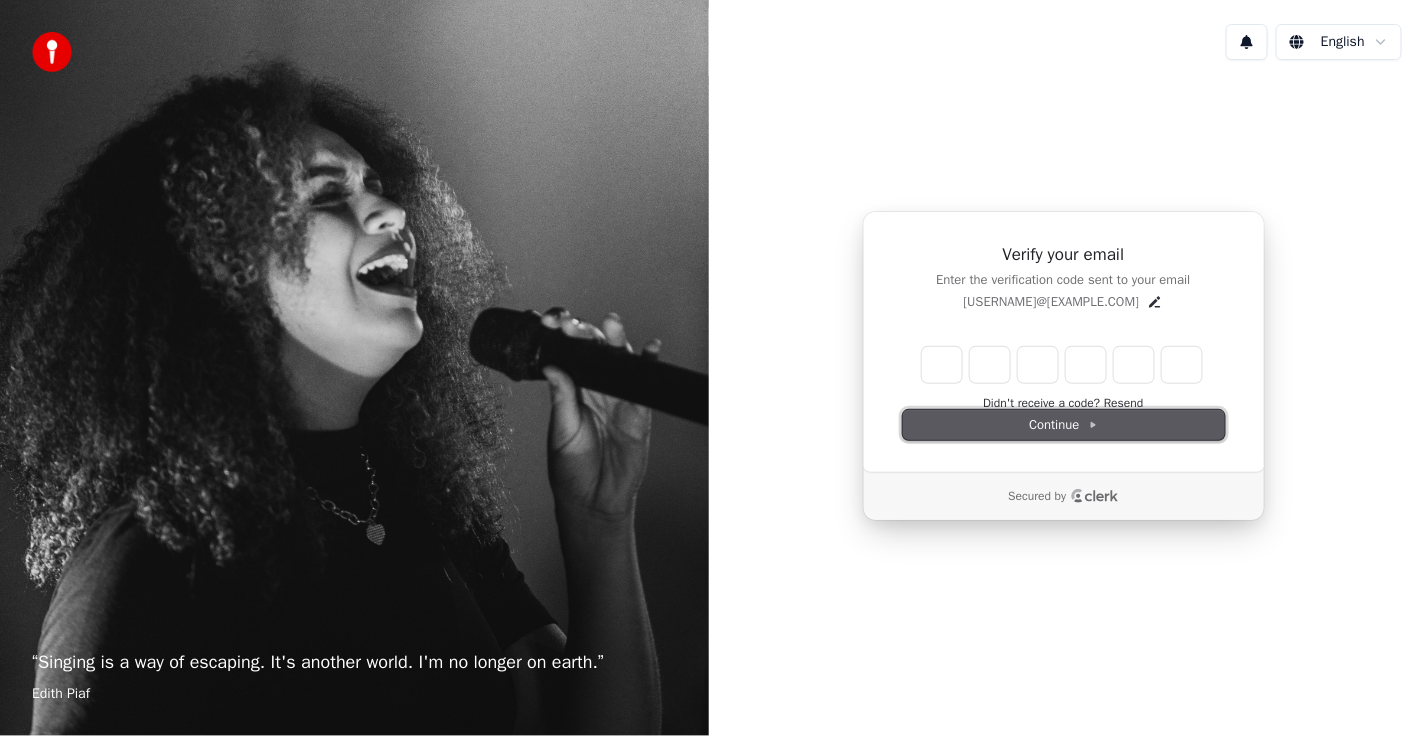 click on "Continue" at bounding box center (1063, 425) 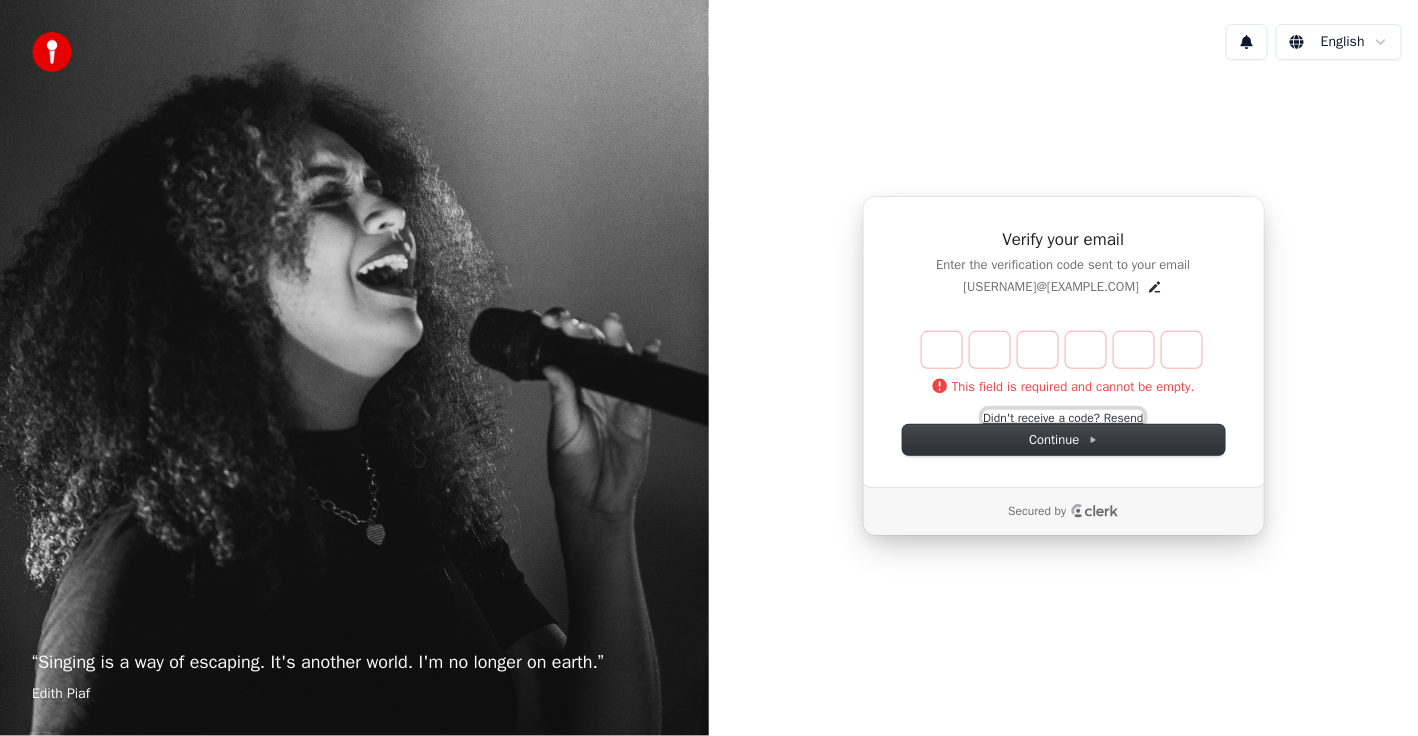 click on "Didn't receive a code? Resend" at bounding box center (1063, 418) 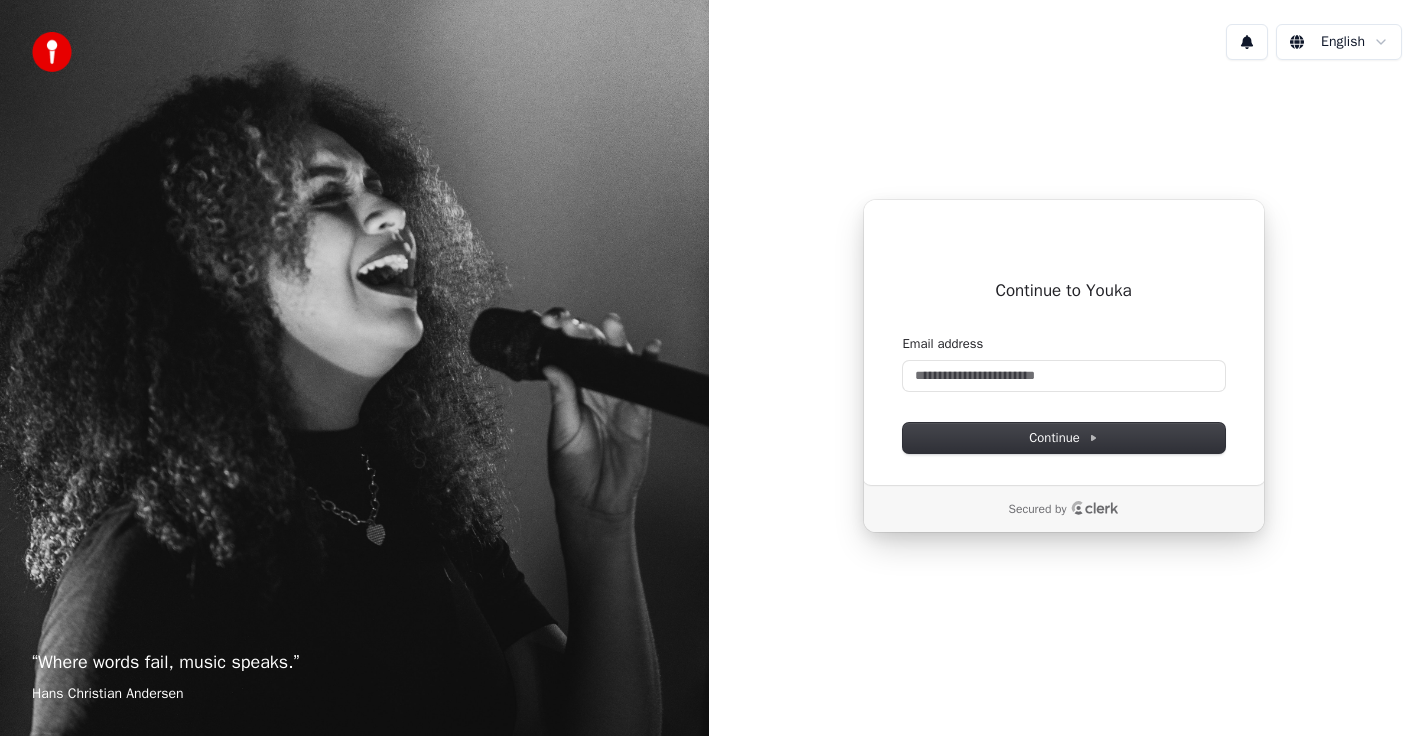 scroll, scrollTop: 0, scrollLeft: 0, axis: both 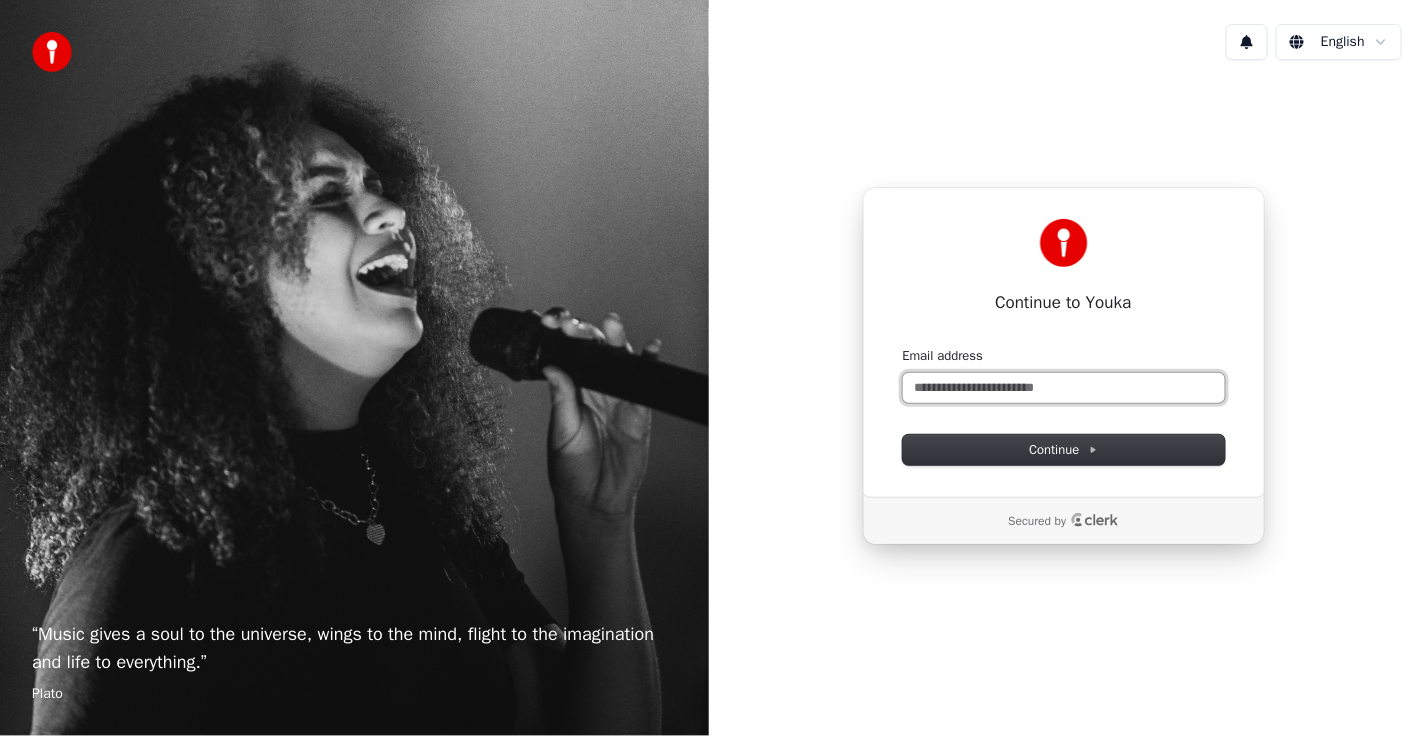 click on "Email address" at bounding box center [1064, 388] 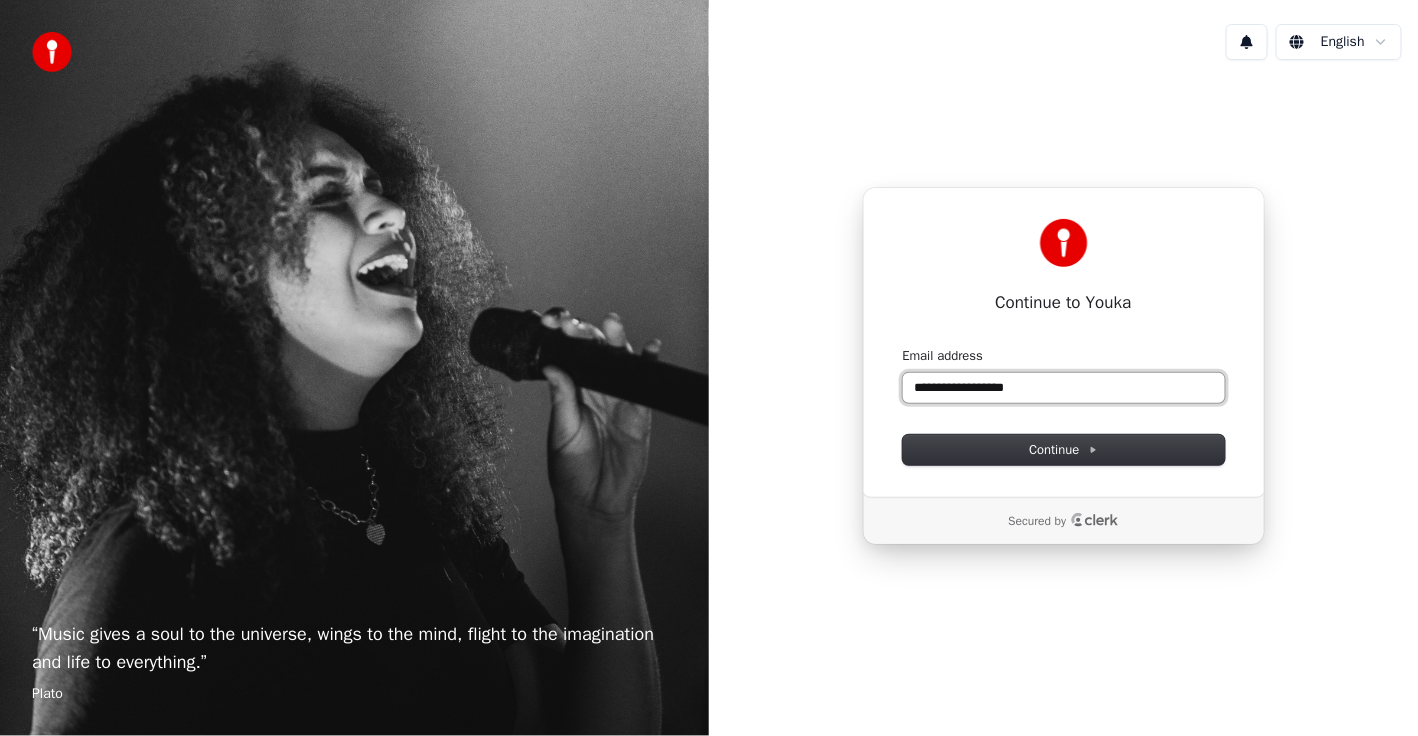 click on "**********" at bounding box center [1064, 388] 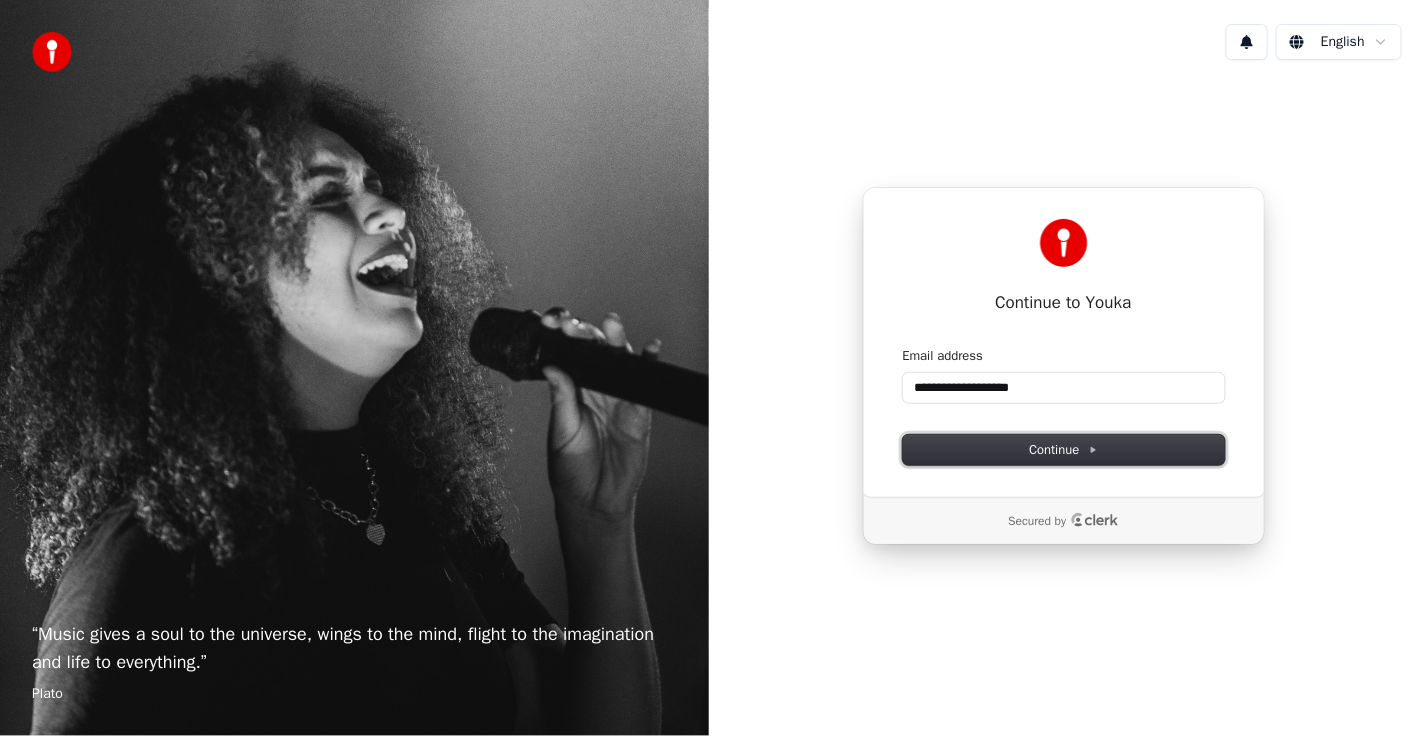 click on "Continue" at bounding box center (1064, 450) 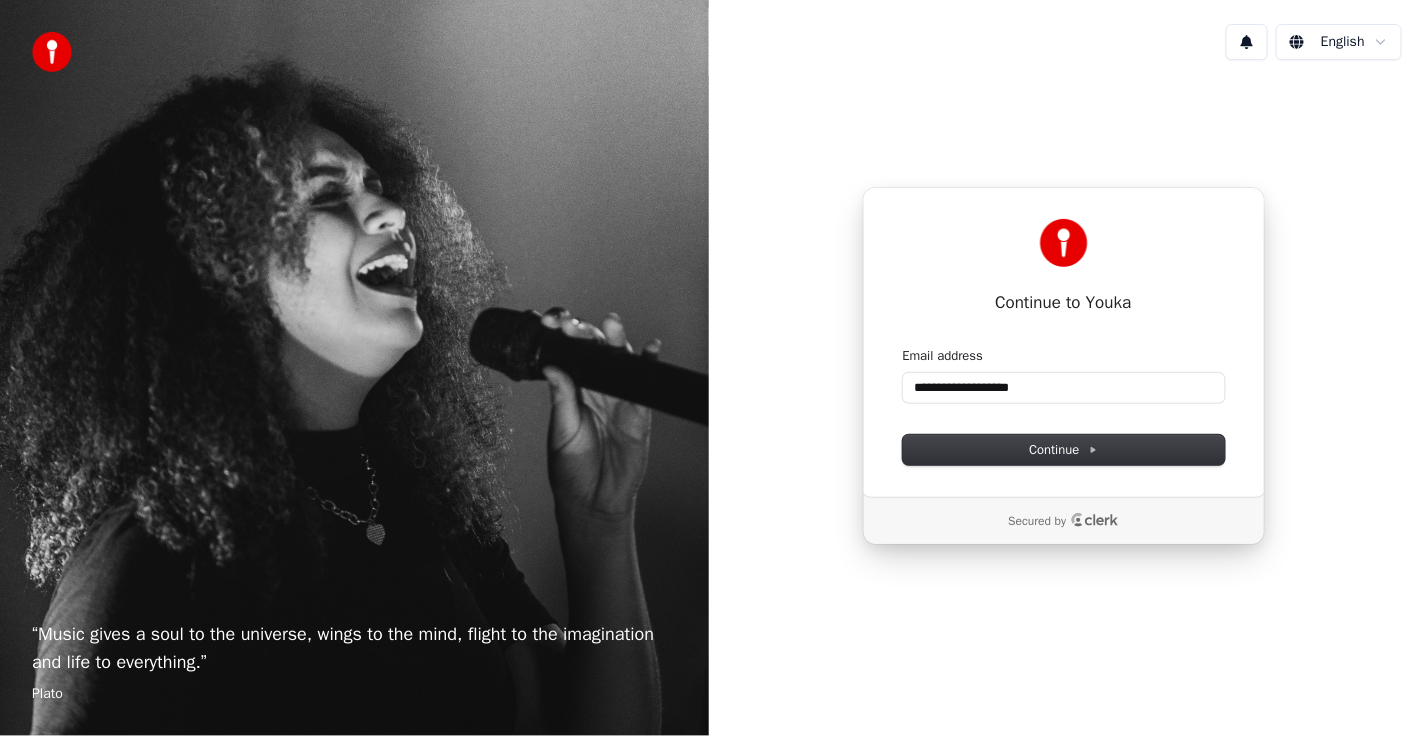 type on "**********" 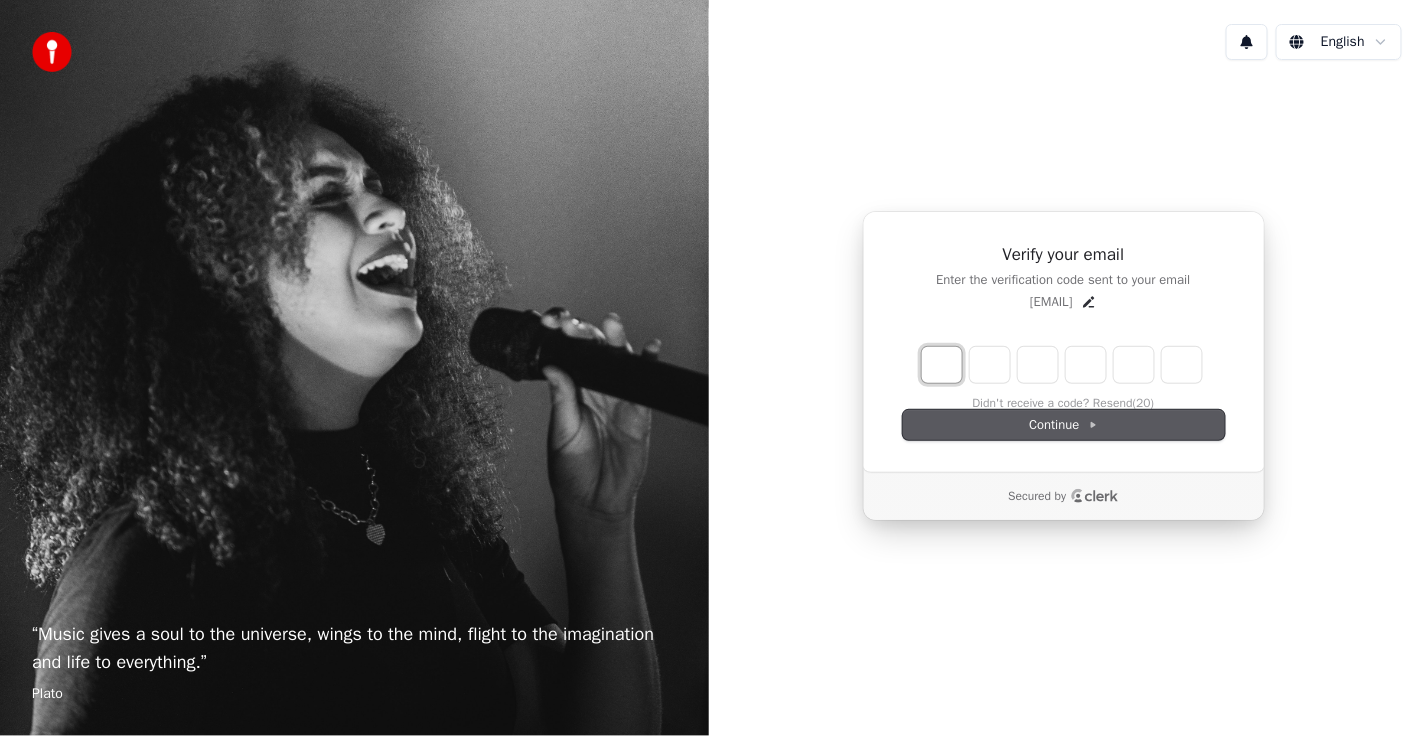 type on "*" 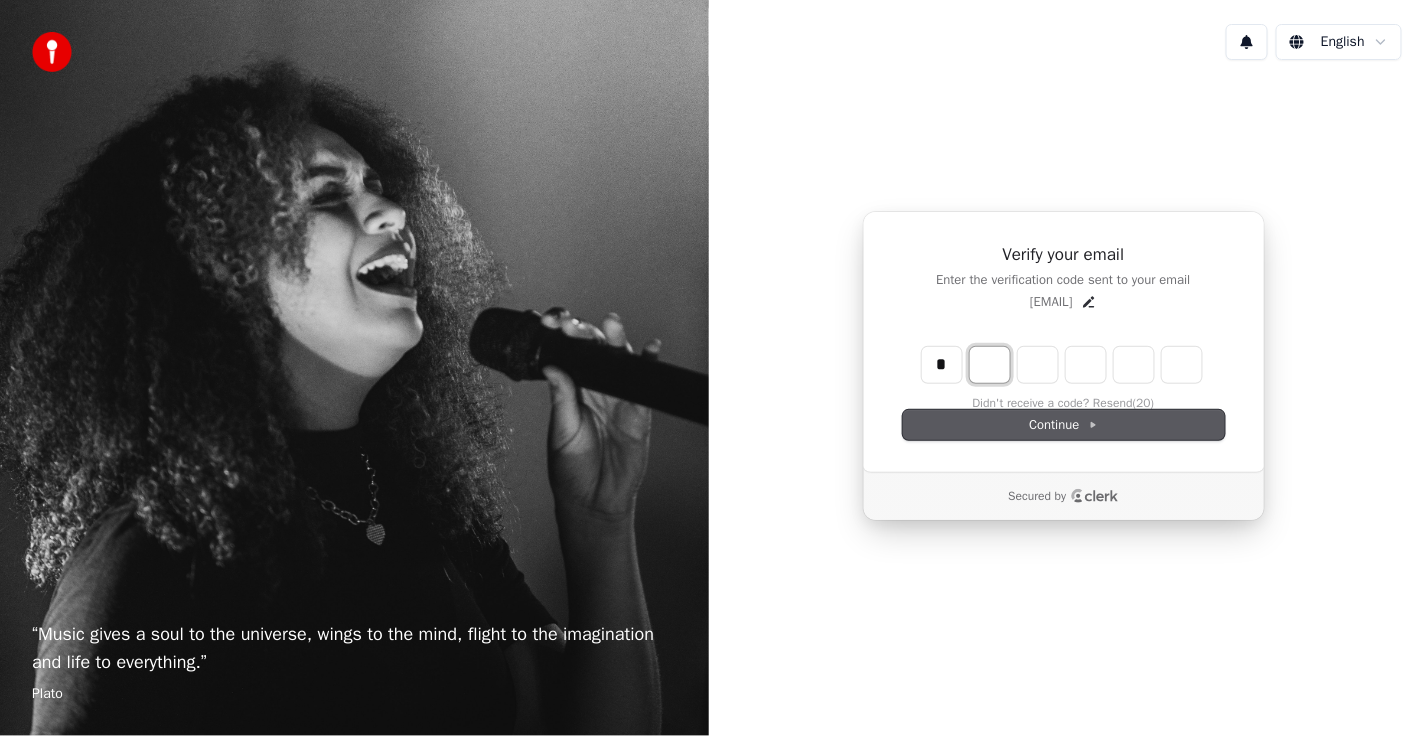 type on "*" 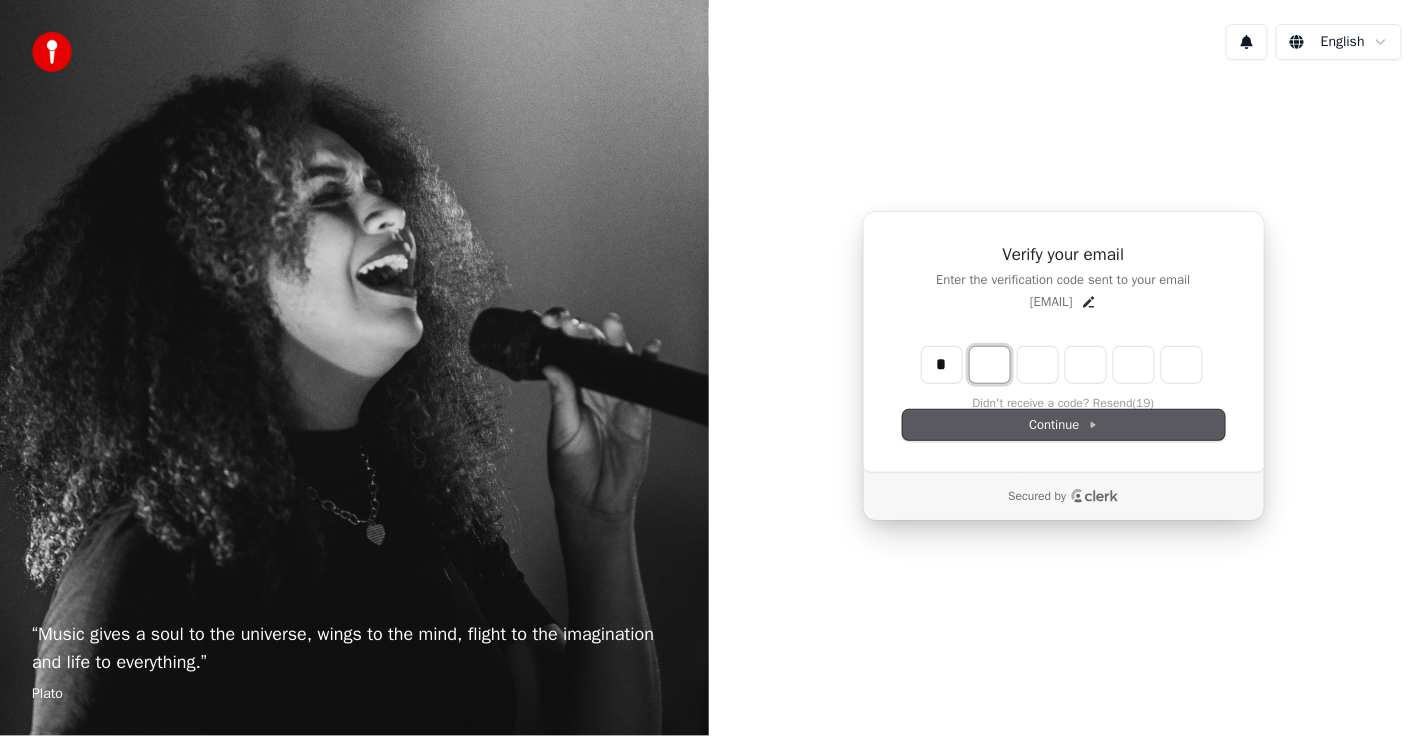 type on "*" 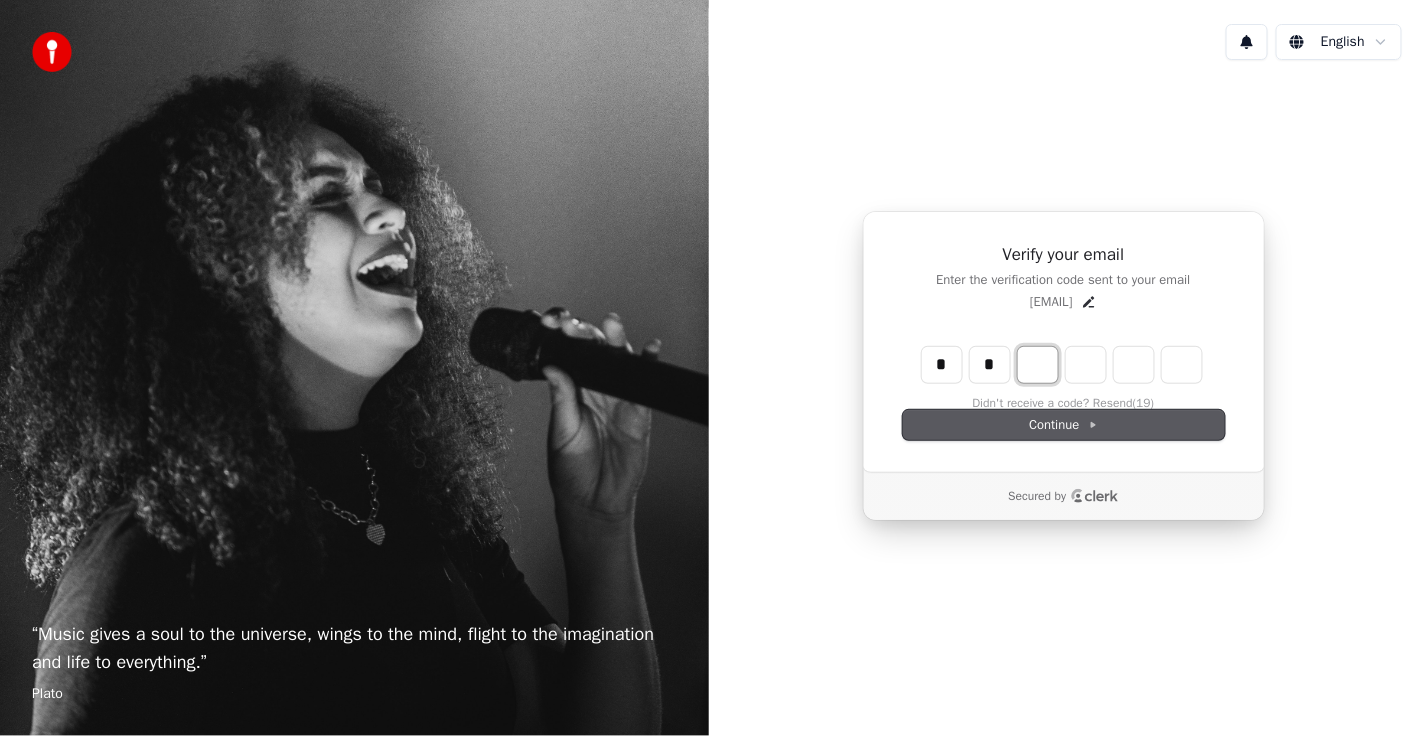 type on "**" 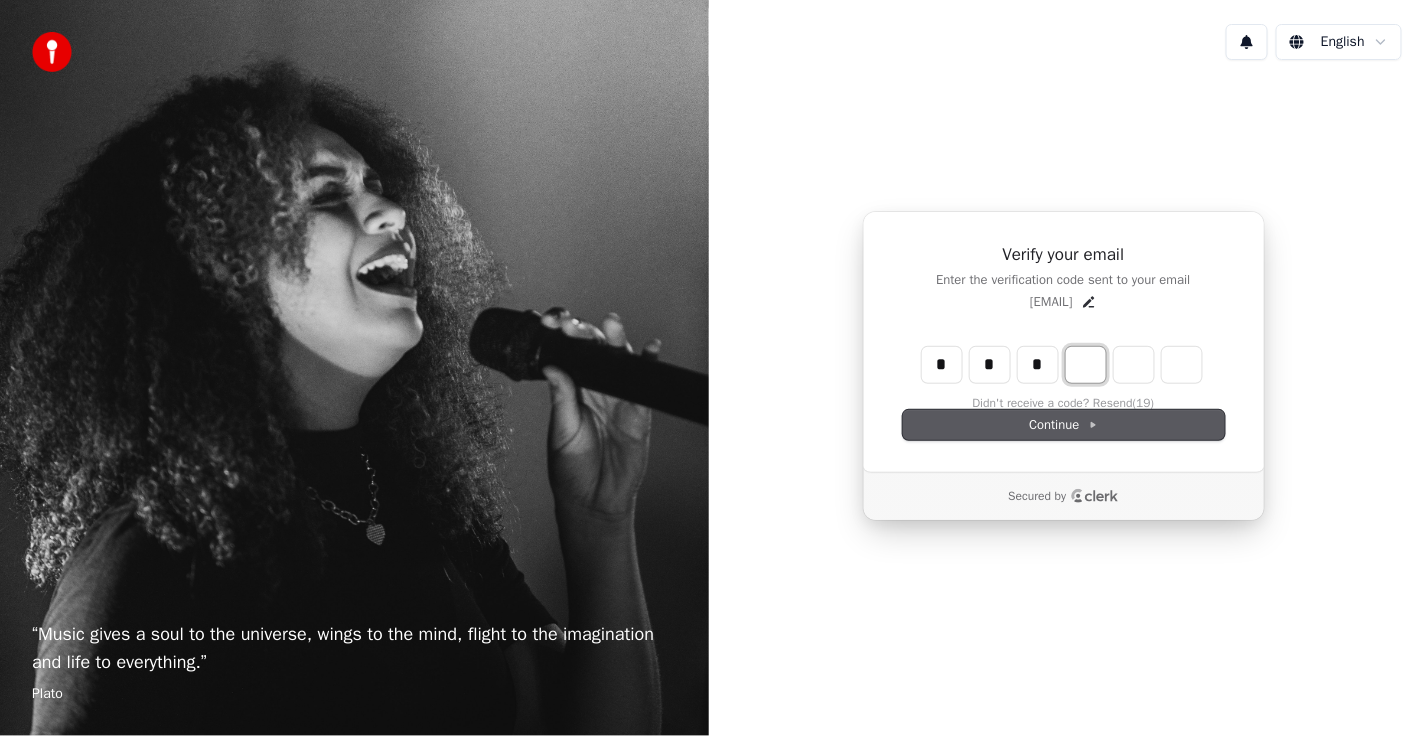 type on "***" 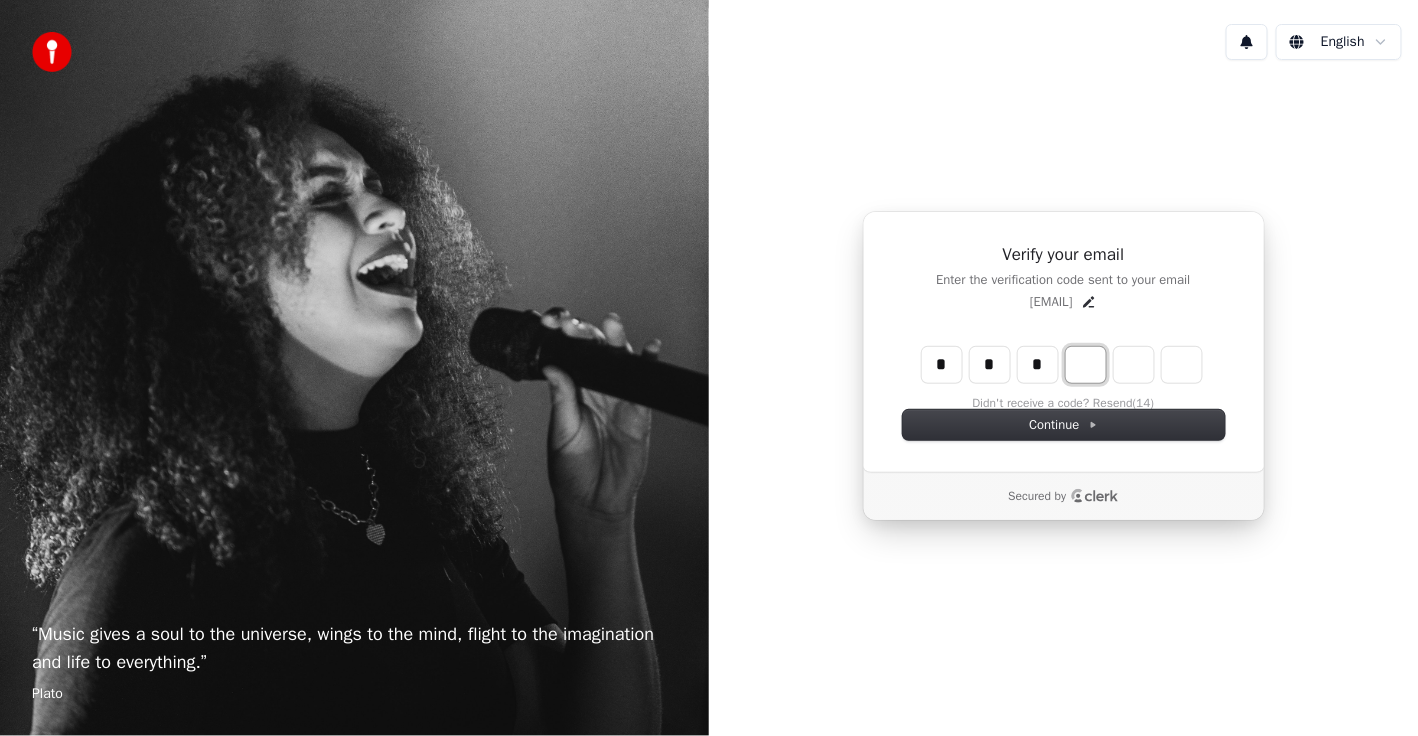 type on "*" 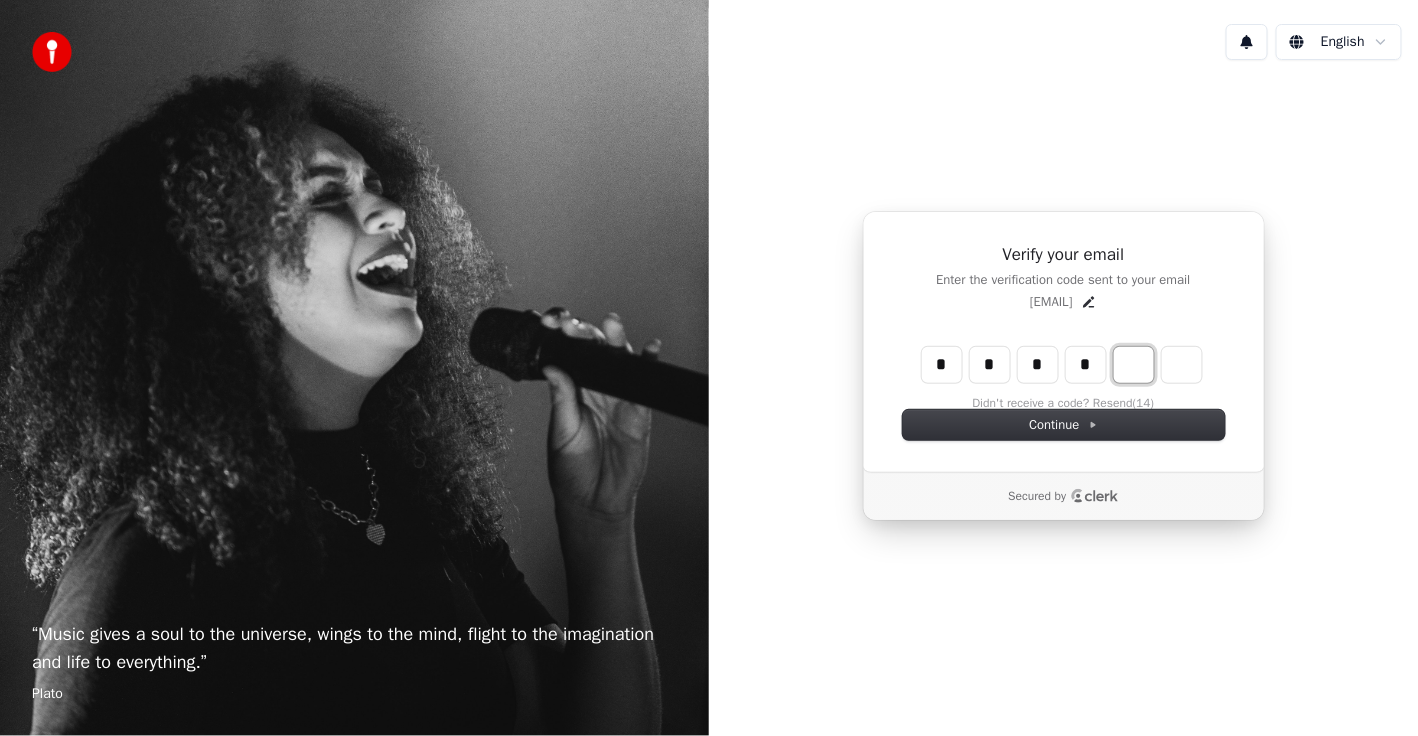 type on "****" 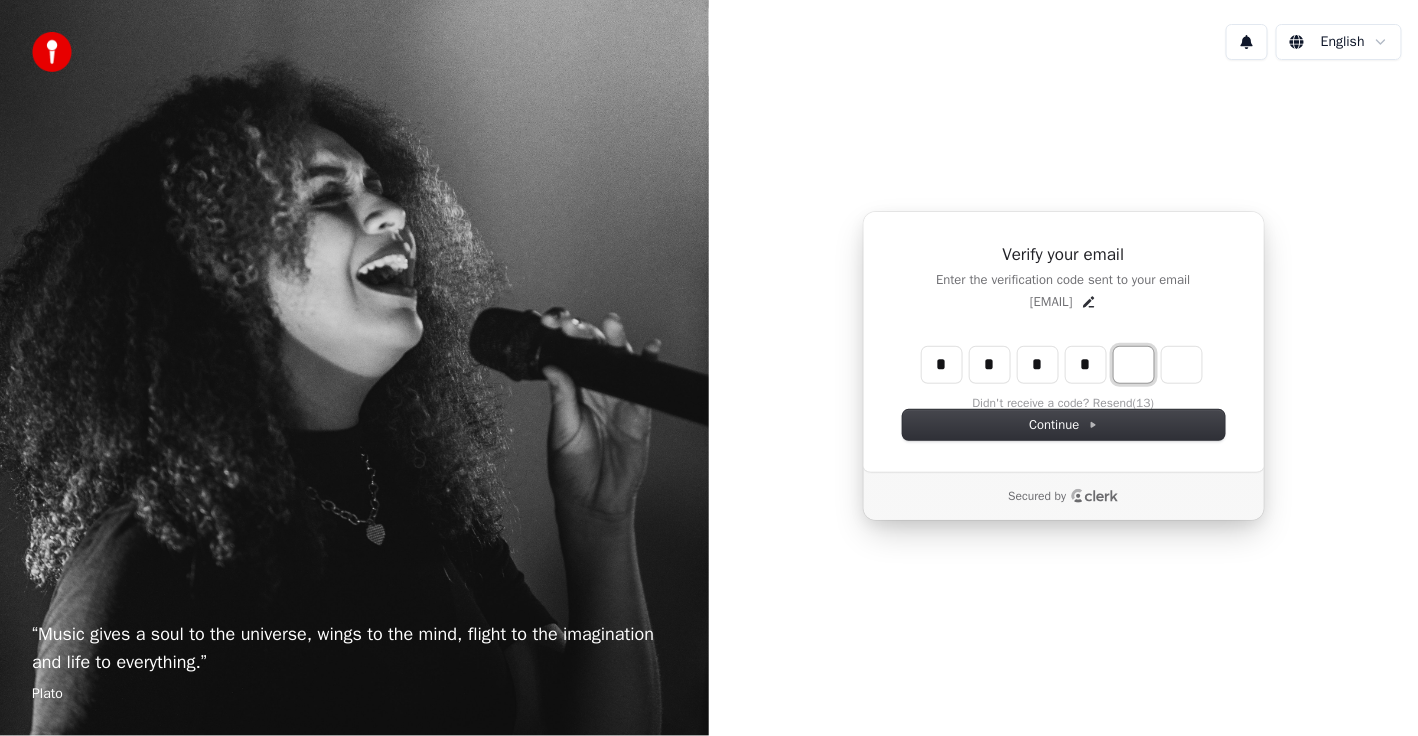 type on "*" 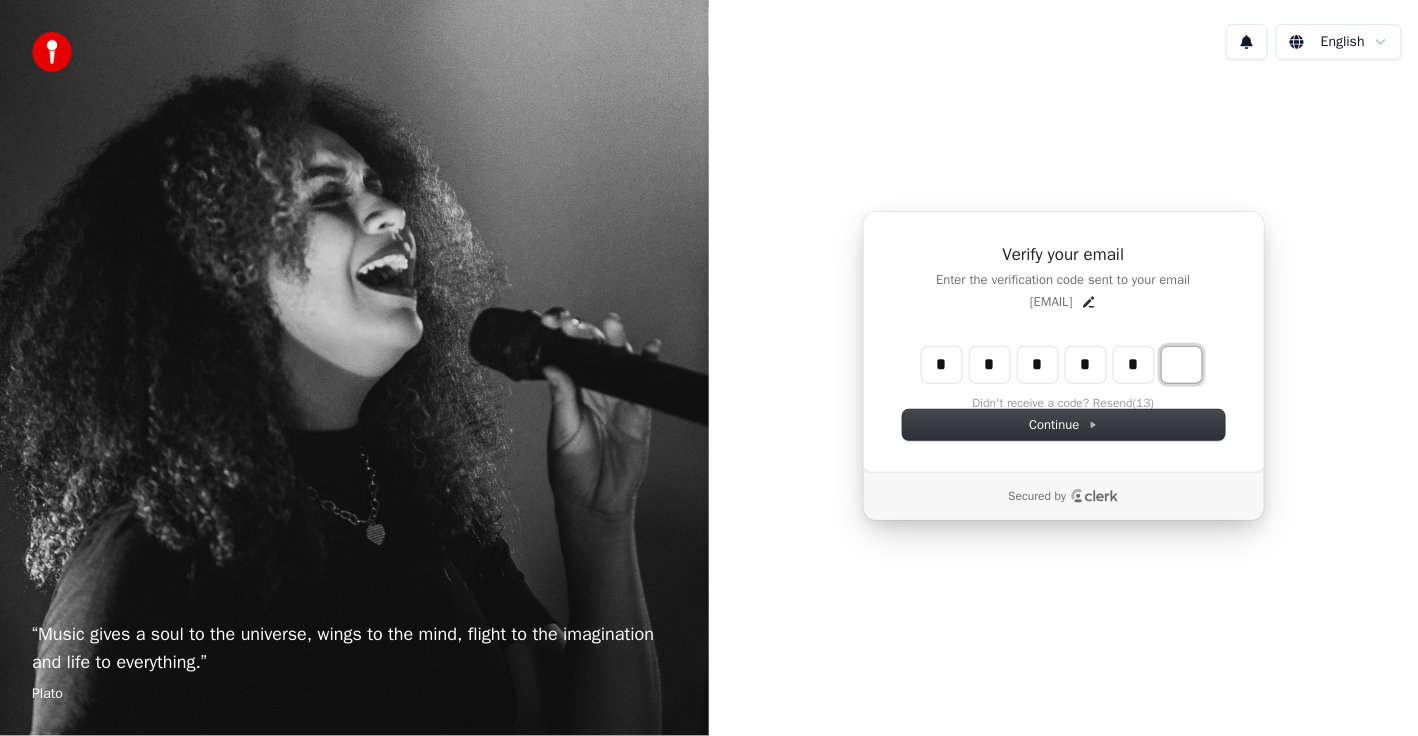 type on "******" 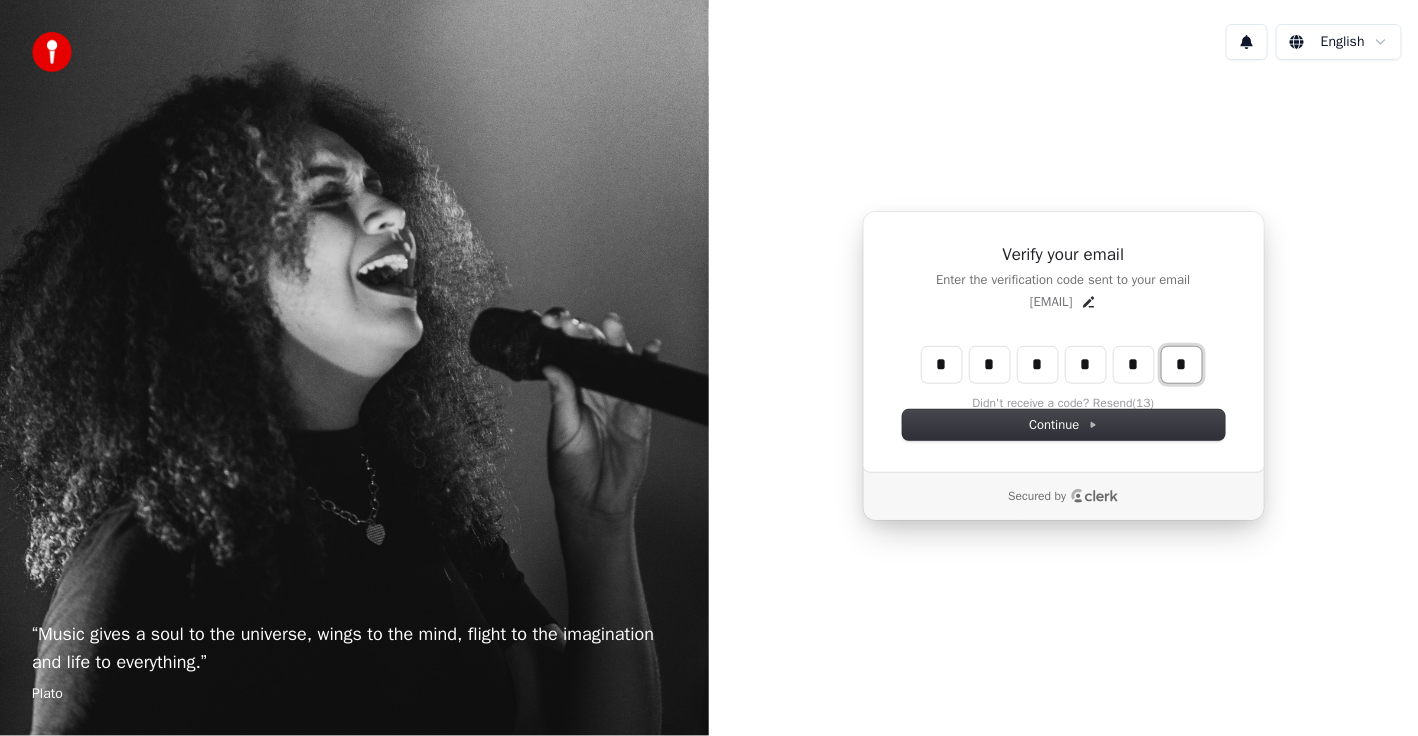type on "*" 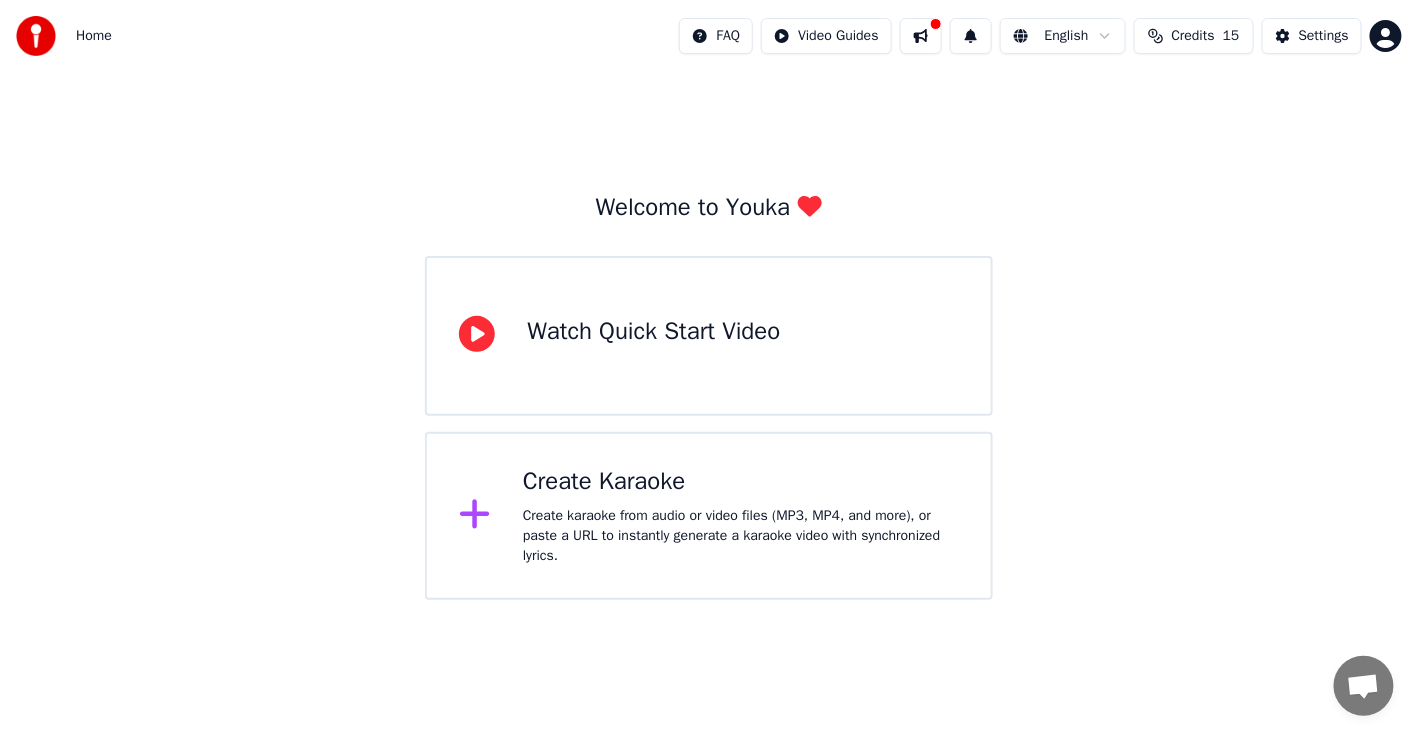 click on "Watch Quick Start Video" at bounding box center [653, 332] 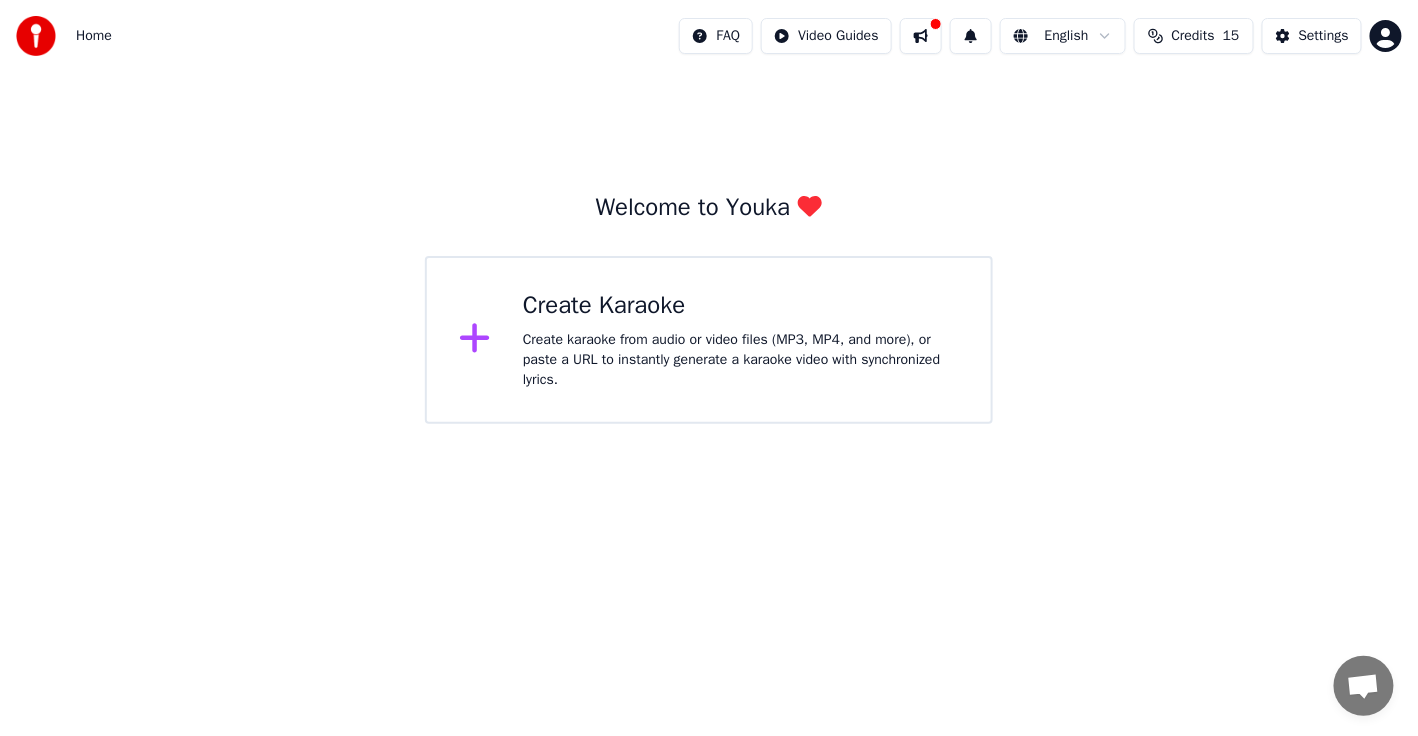 click on "Home FAQ Video Guides English Credits 15 Settings Welcome to Youka Create Karaoke Create karaoke from audio or video files (MP3, MP4, and more), or paste a URL to instantly generate a karaoke video with synchronized lyrics." at bounding box center (709, 212) 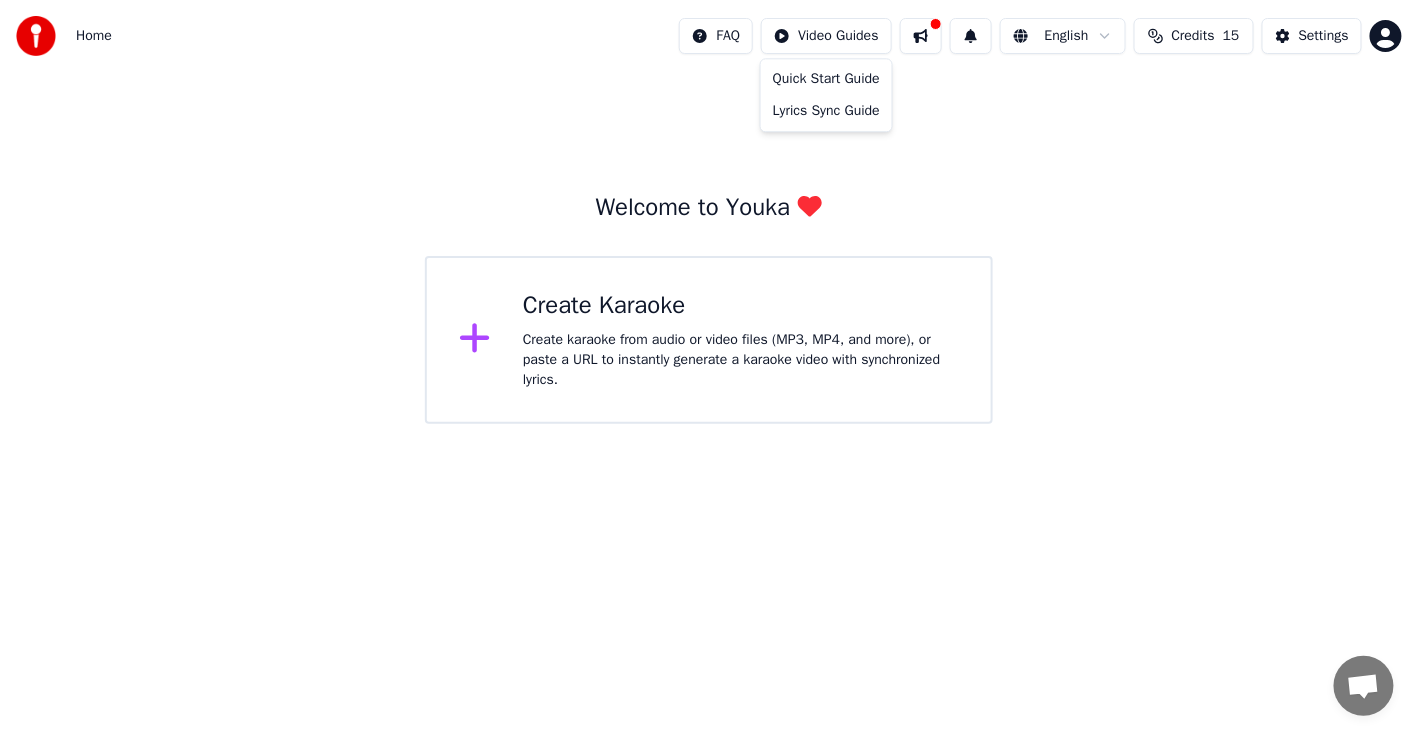 click on "Home FAQ Video Guides English Credits 15 Settings Welcome to Youka Create Karaoke Create karaoke from audio or video files (MP3, MP4, and more), or paste a URL to instantly generate a karaoke video with synchronized lyrics. Quick Start Guide Lyrics Sync Guide" at bounding box center (709, 212) 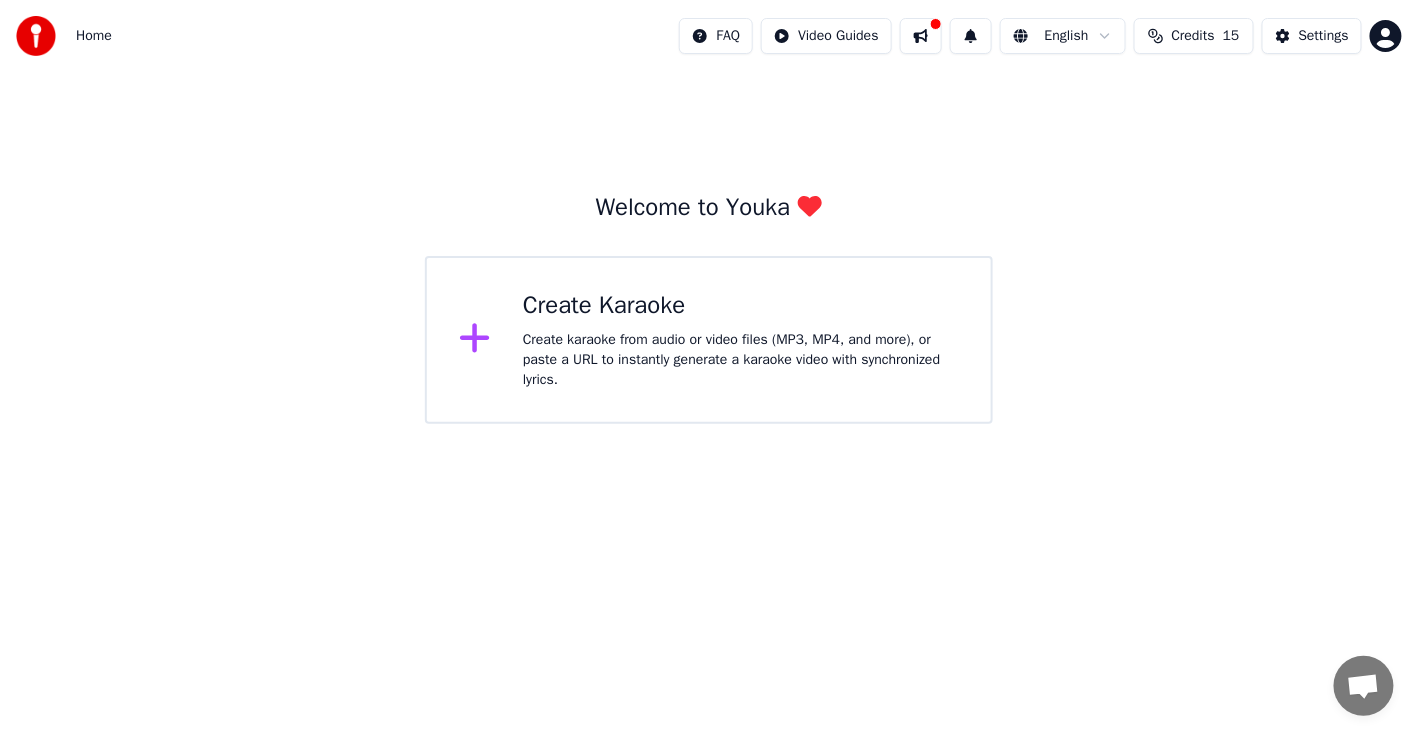 click at bounding box center (36, 36) 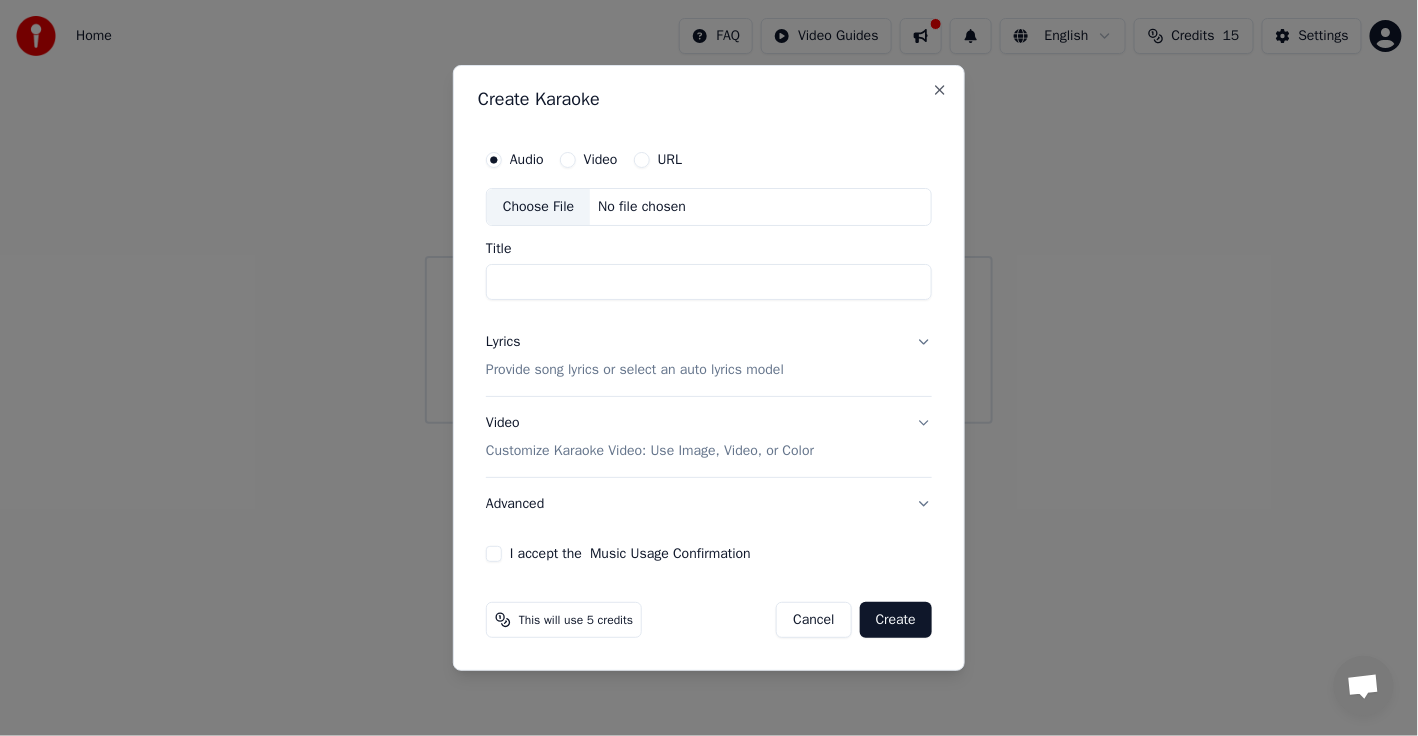 click on "Create Karaoke" at bounding box center [709, 99] 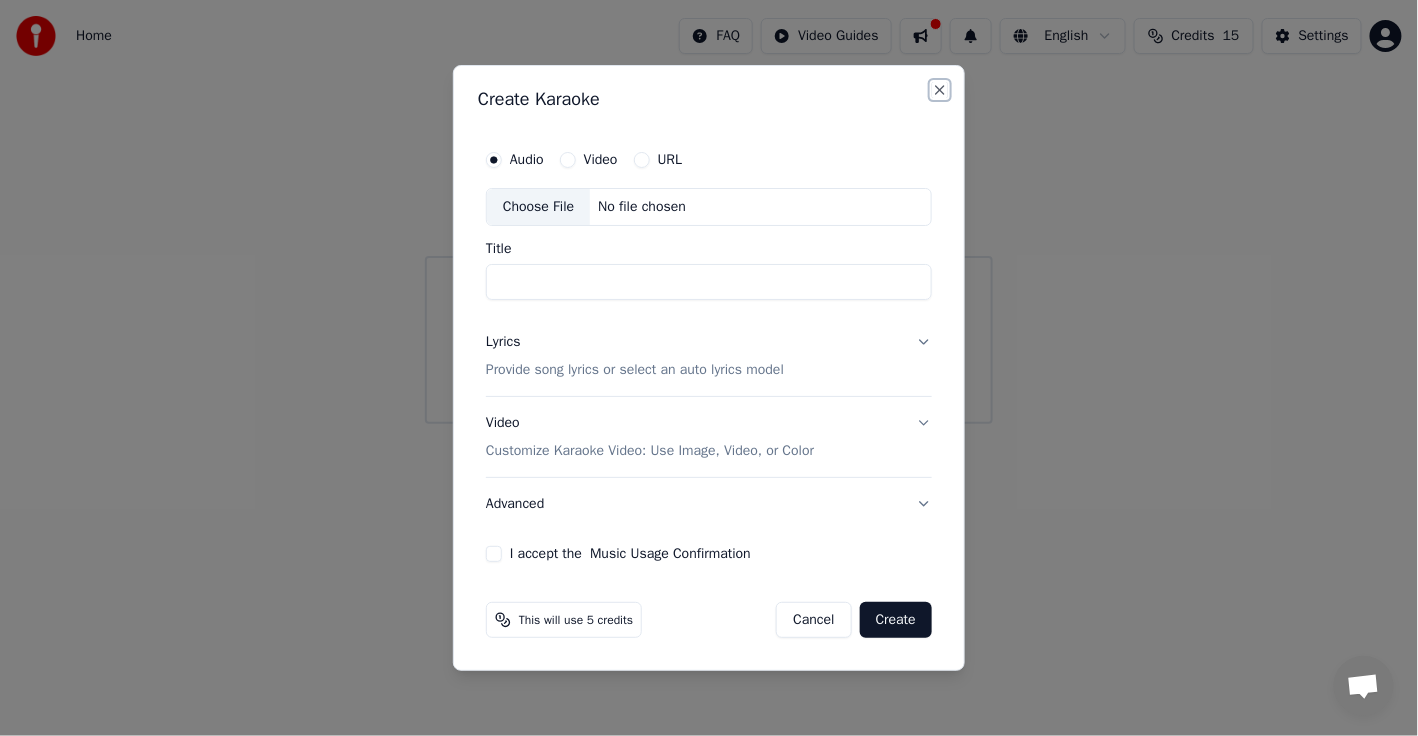 click on "Close" at bounding box center [940, 90] 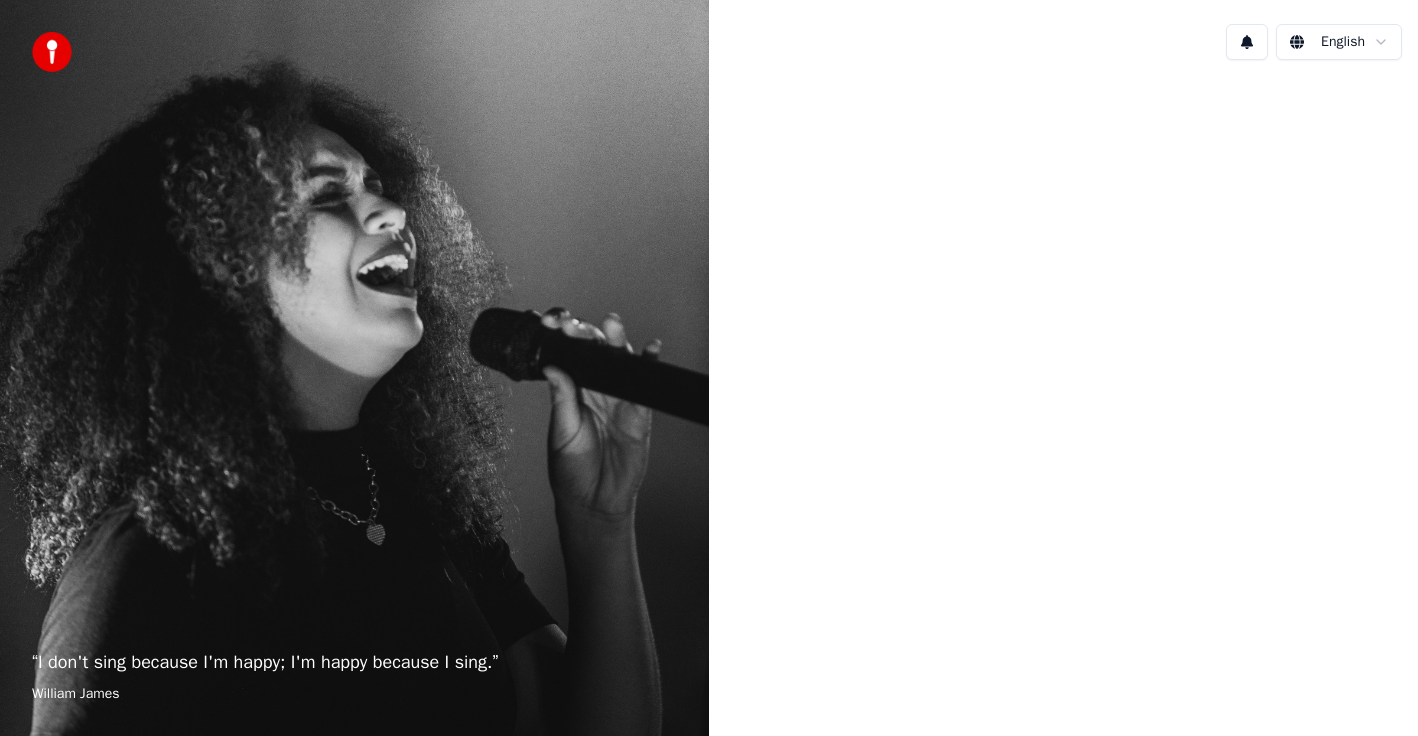 scroll, scrollTop: 0, scrollLeft: 0, axis: both 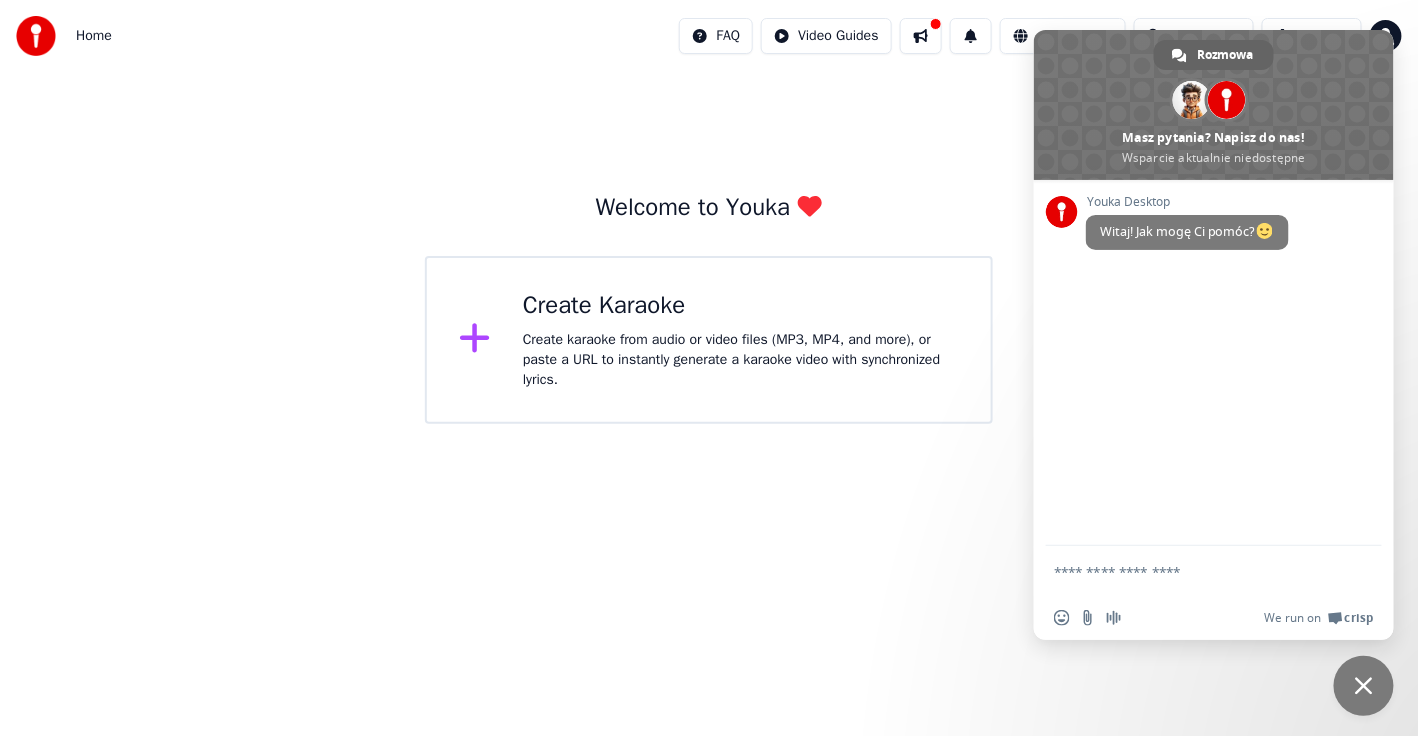 click on "Home FAQ Video Guides English Credits 15 Settings Welcome to Youka Create Karaoke Create karaoke from audio or video files (MP3, MP4, and more), or paste a URL to instantly generate a karaoke video with synchronized lyrics. Rozmowa [FIRST] [LAST] Masz pytania? Napisz do nas! Wsparcie aktualnie niedostępne Sieć niedostępna. Na razie nie można odbierać ani wysyłać żadnych wiadomości. Youka Desktop Witaj! Jak mogę Ci pomóc?  Wyślij załącznik Wstaw uśmieszek Wyślij załącznik Nagrywanie wiadomości audio We run on Crisp" at bounding box center (709, 212) 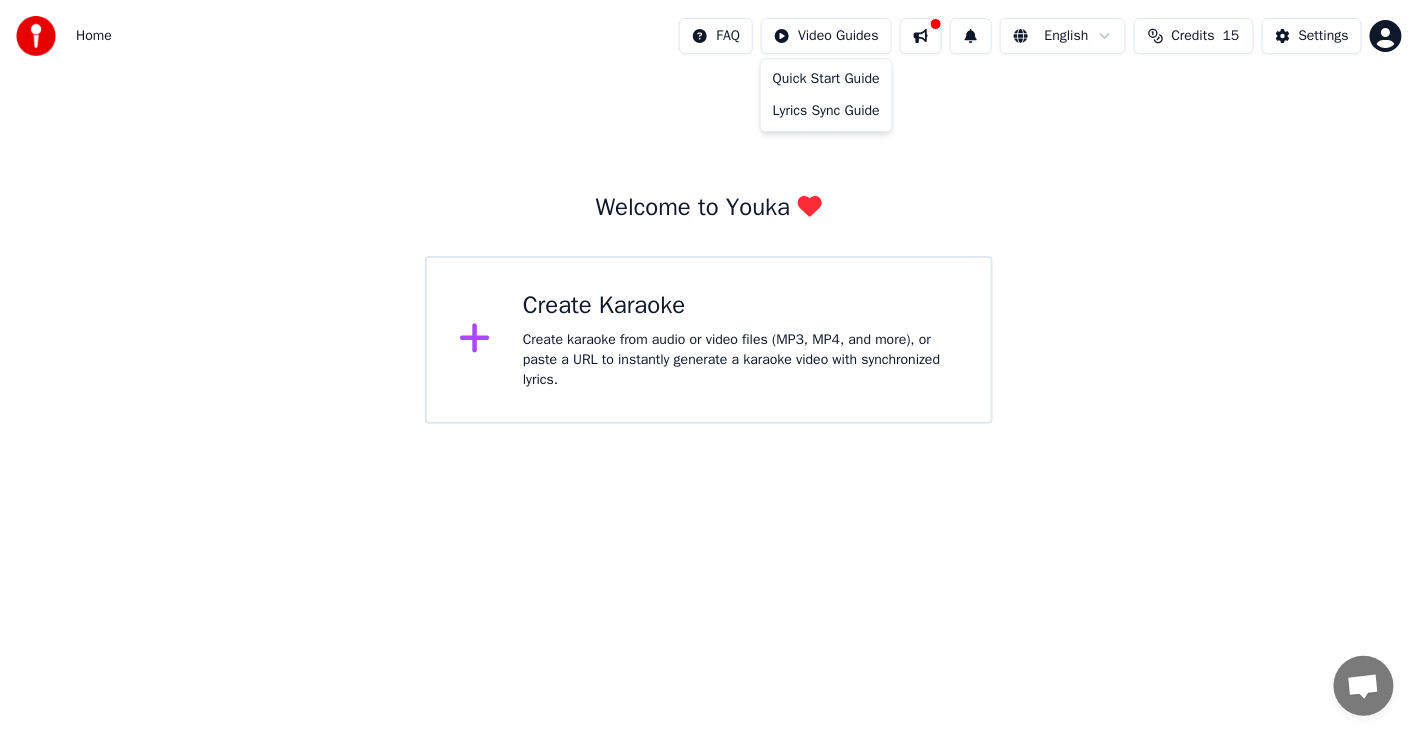 click on "Home FAQ Video Guides English Credits 15 Settings Welcome to Youka Create Karaoke Create karaoke from audio or video files (MP3, MP4, and more), or paste a URL to instantly generate a karaoke video with synchronized lyrics. Rozmowa [FIRST] [LAST] Masz pytania? Napisz do nas! Wsparcie aktualnie niedostępne Sieć niedostępna. Na razie nie można odbierać ani wysyłać żadnych wiadomości. Youka Desktop Witaj! Jak mogę Ci pomóc?  Wyślij załącznik Wstaw uśmieszek Wyślij załącznik Nagrywanie wiadomości audio We run on Crisp Quick Start Guide Lyrics Sync Guide" at bounding box center (709, 212) 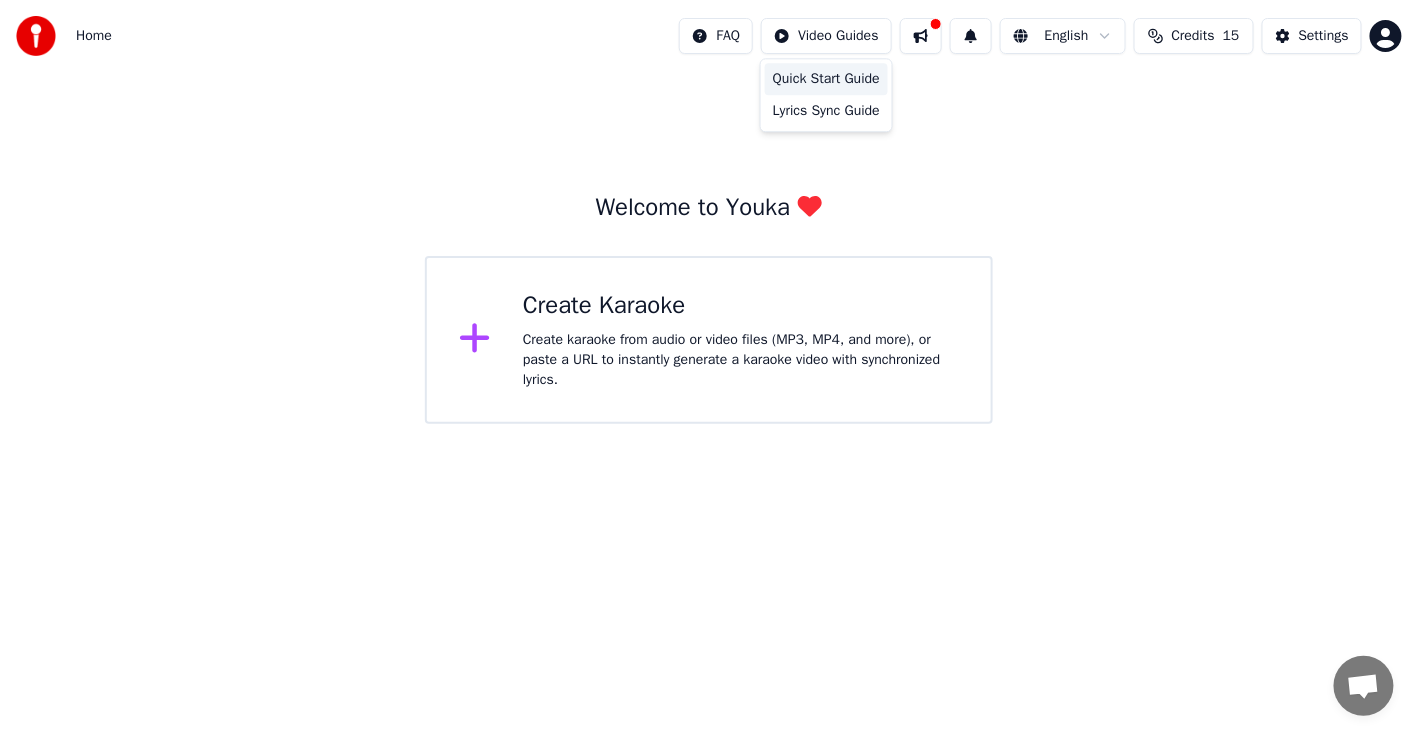 click on "Quick Start Guide" at bounding box center [826, 79] 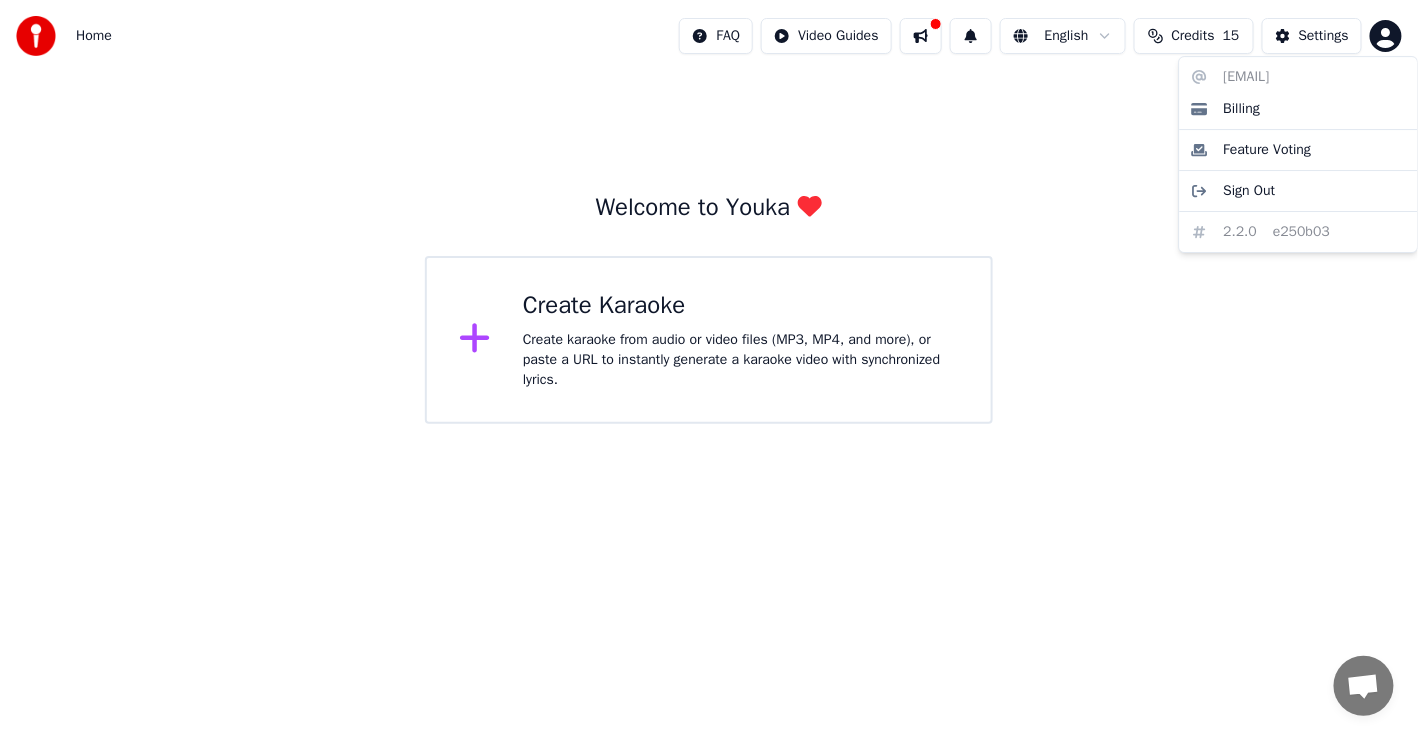 click on "Home FAQ Video Guides English Credits 15 Settings Welcome to Youka Create Karaoke Create karaoke from audio or video files (MP3, MP4, and more), or paste a URL to instantly generate a karaoke video with synchronized lyrics. Rozmowa [FIRST] [LAST] Masz pytania? Napisz do nas! Wsparcie aktualnie niedostępne Sieć niedostępna. Na razie nie można odbierać ani wysyłać żadnych wiadomości. Youka Desktop Witaj! Jak mogę Ci pomóc?  Wyślij załącznik Wstaw uśmieszek Wyślij załącznik Nagrywanie wiadomości audio We run on Crisp [EMAIL] Billing Feature Voting Sign Out 2.2.0 e250b03" at bounding box center [709, 212] 